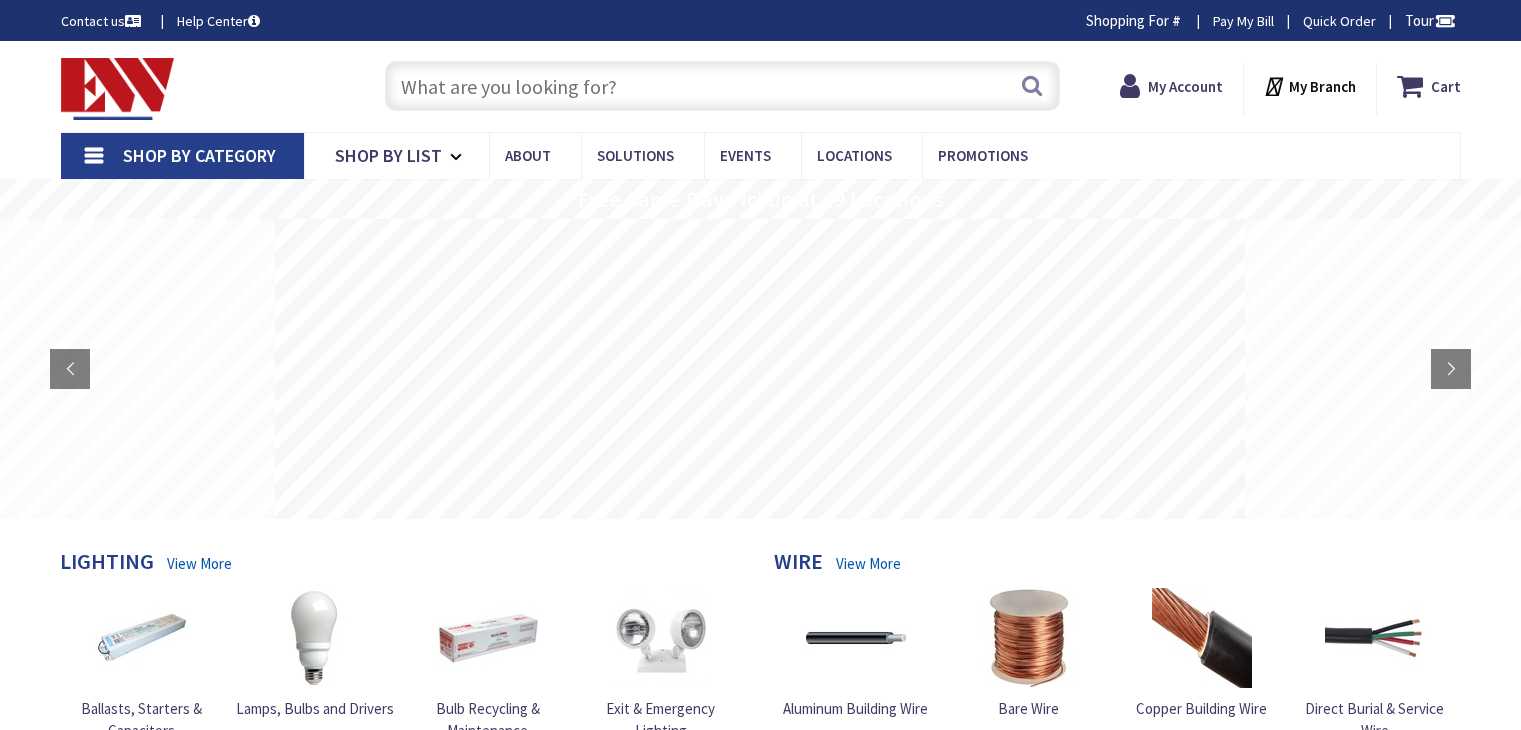 scroll, scrollTop: 0, scrollLeft: 0, axis: both 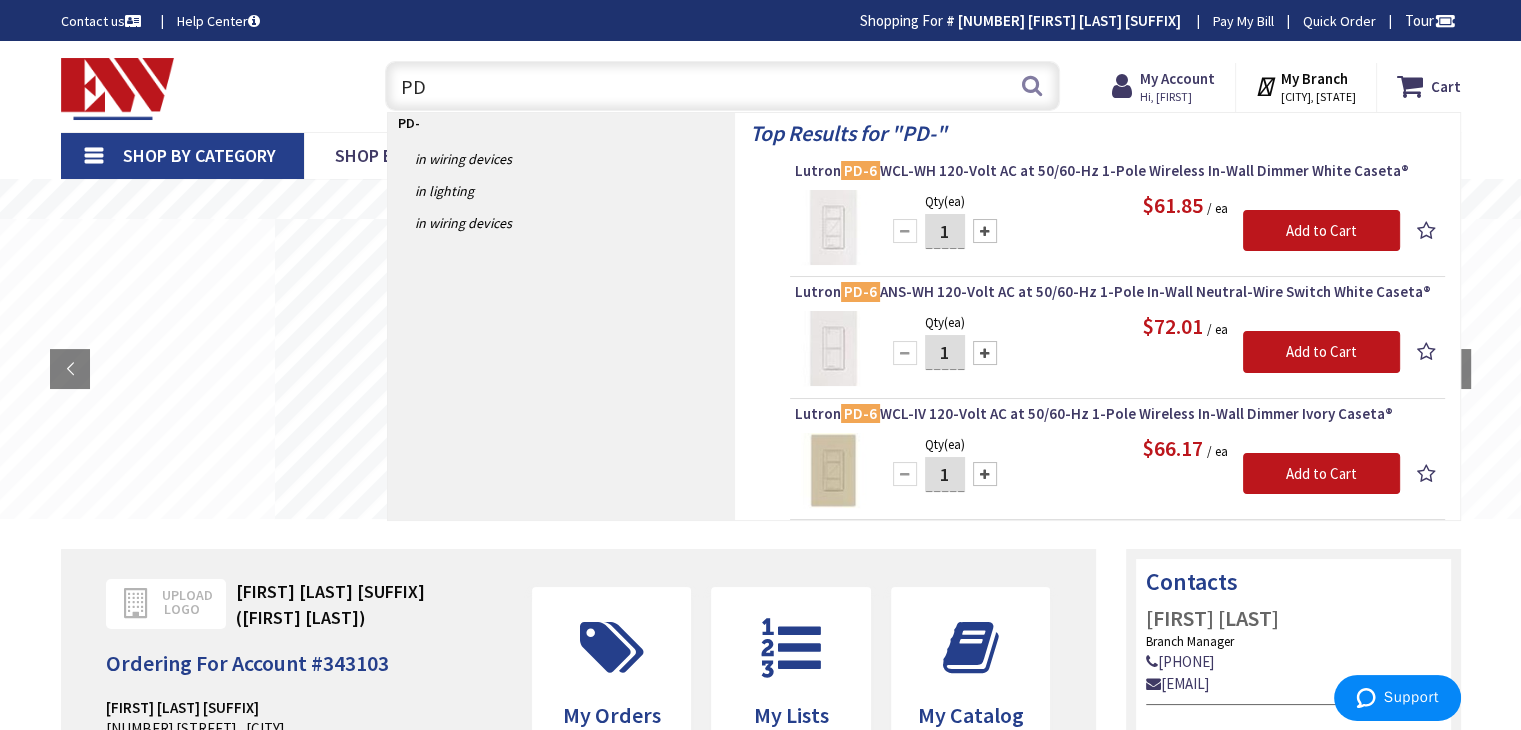 type on "P" 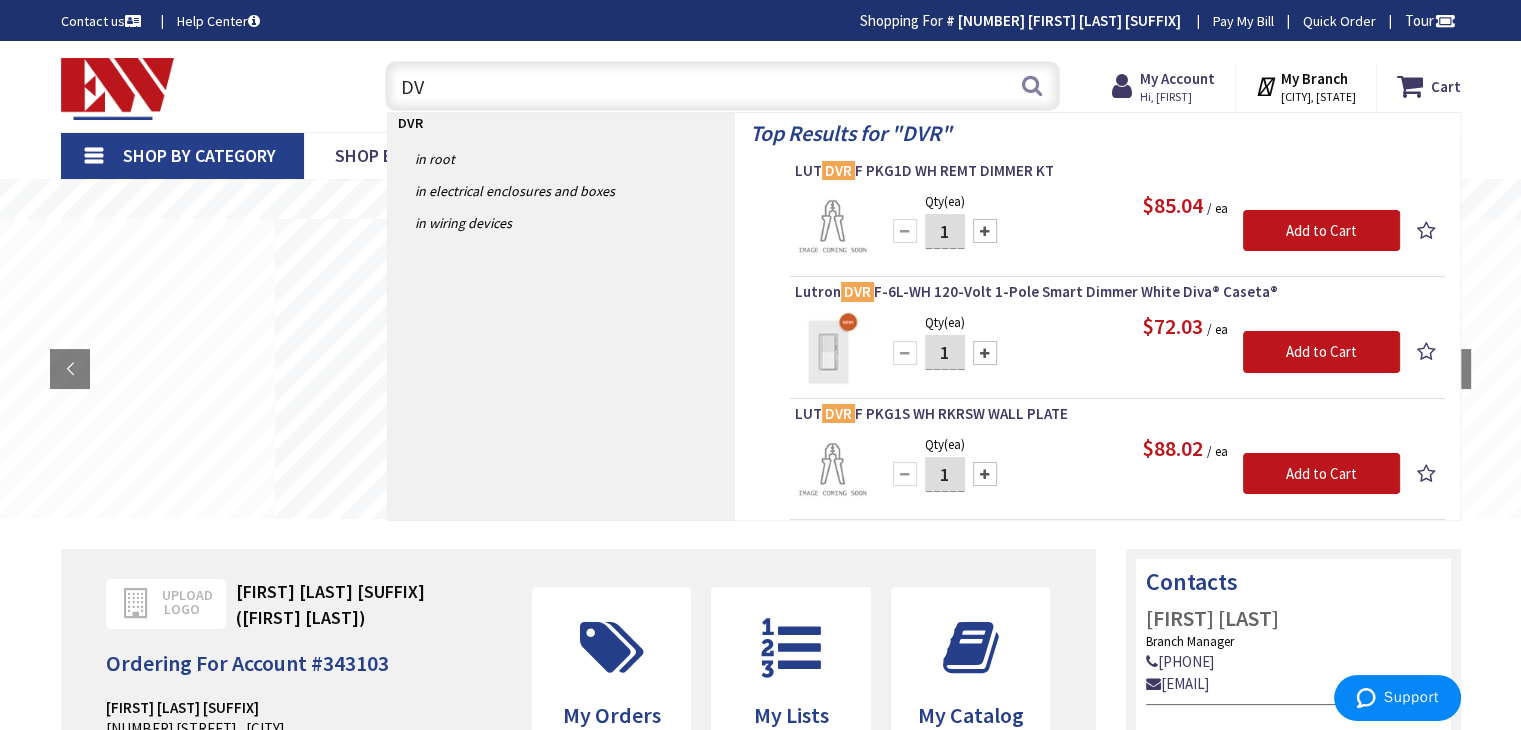 type on "D" 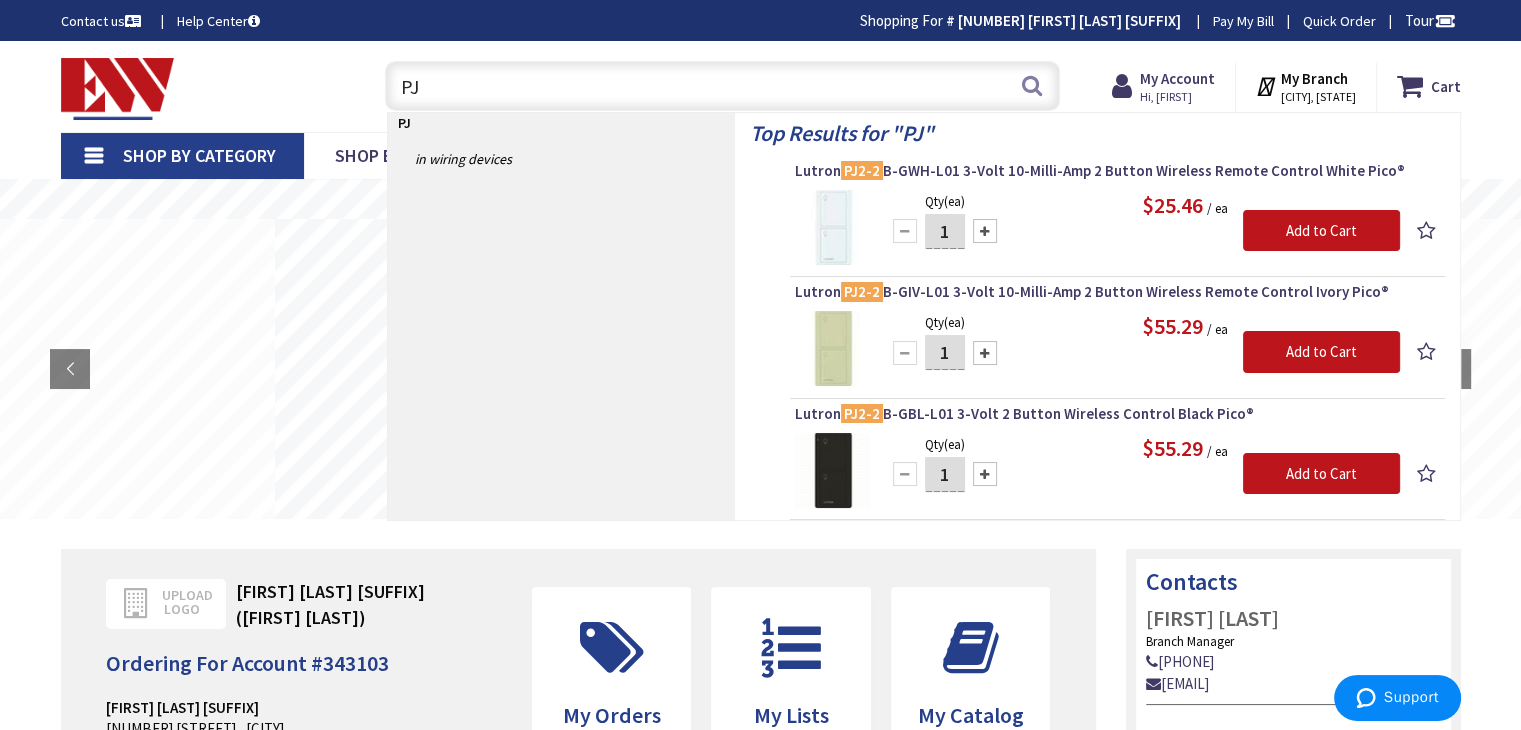 type on "P" 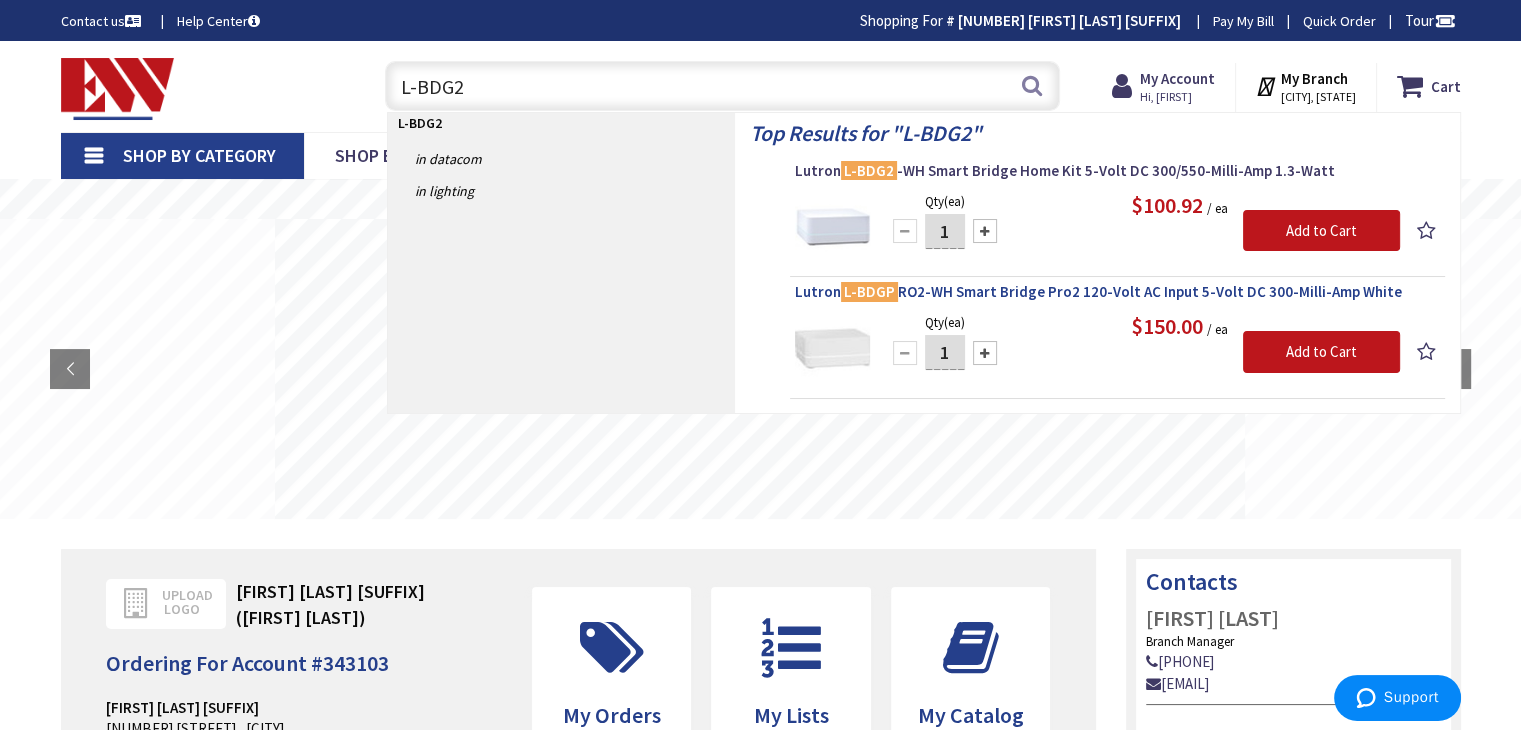 type on "L-BDG2" 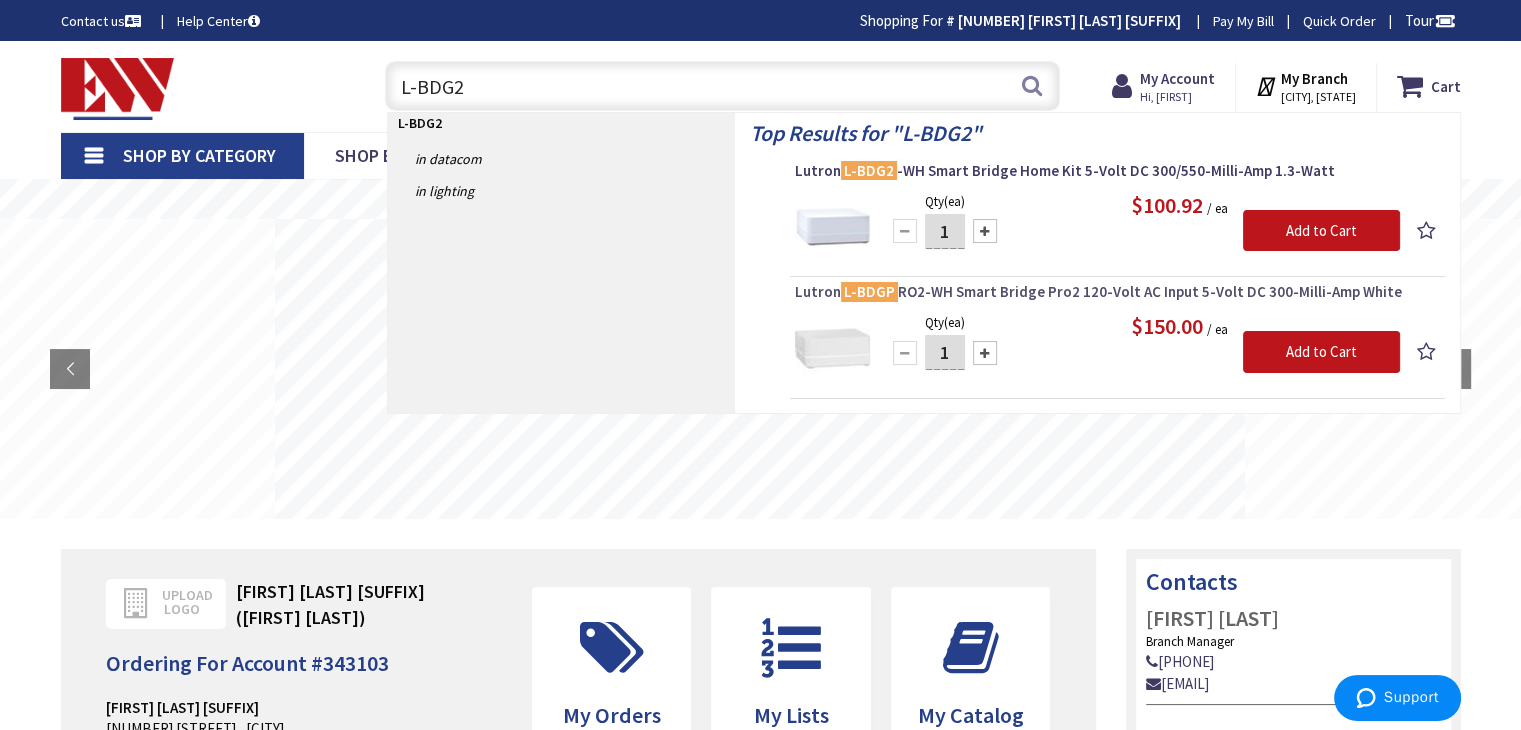 click on "Lutron  L-BDGP RO2-WH Smart Bridge Pro2 120-Volt AC Input 5-Volt DC 300-Milli-Amp White" at bounding box center (1117, 292) 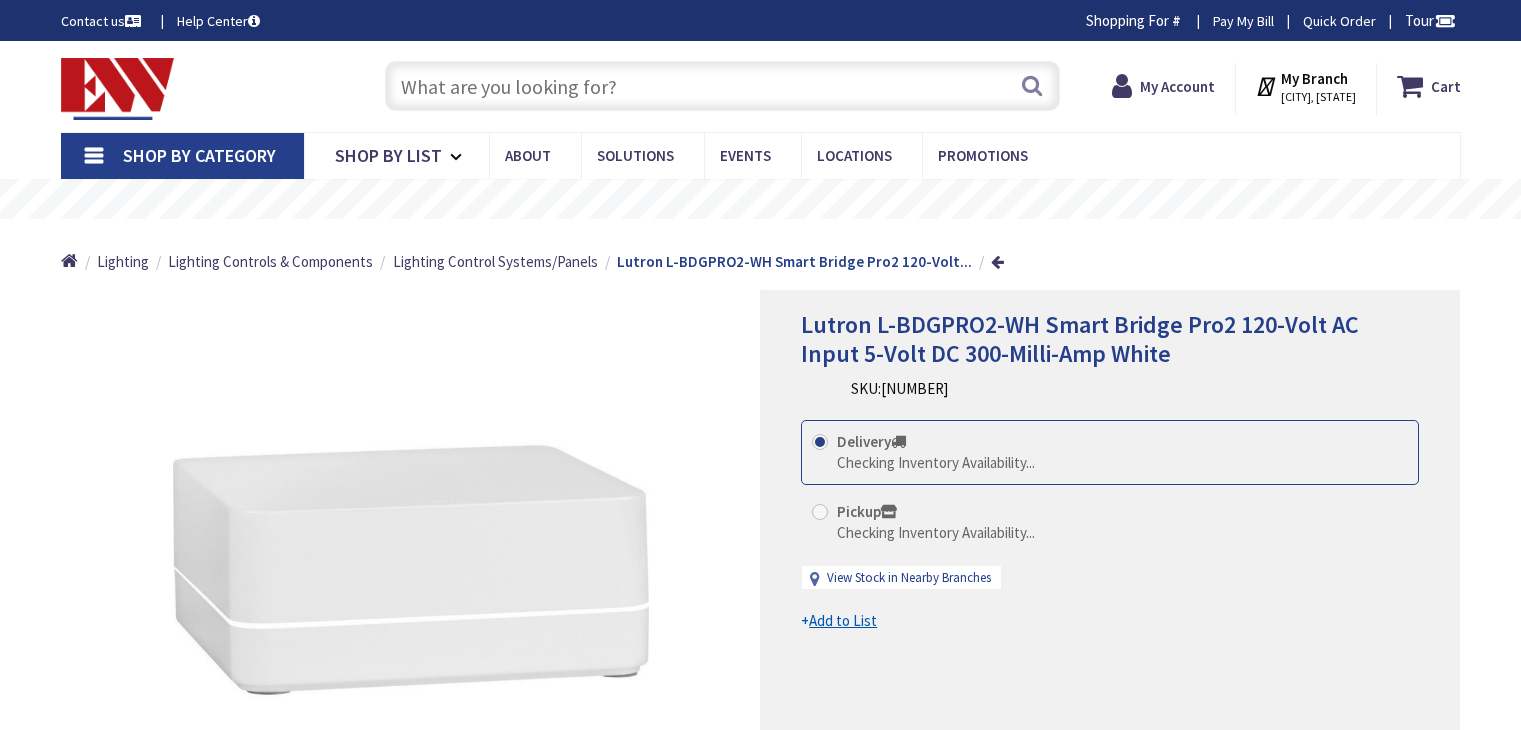 scroll, scrollTop: 0, scrollLeft: 0, axis: both 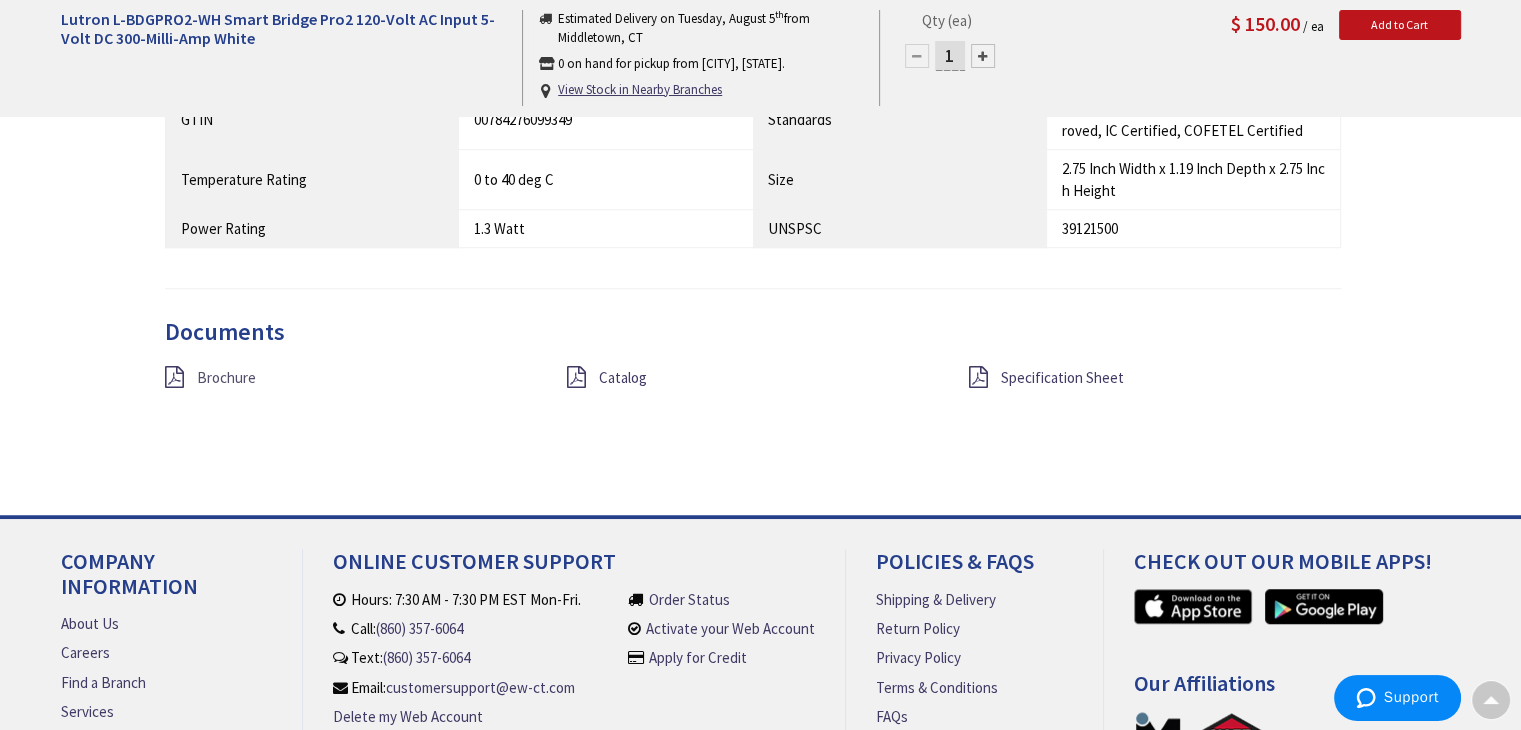click on "Brochure" at bounding box center [226, 377] 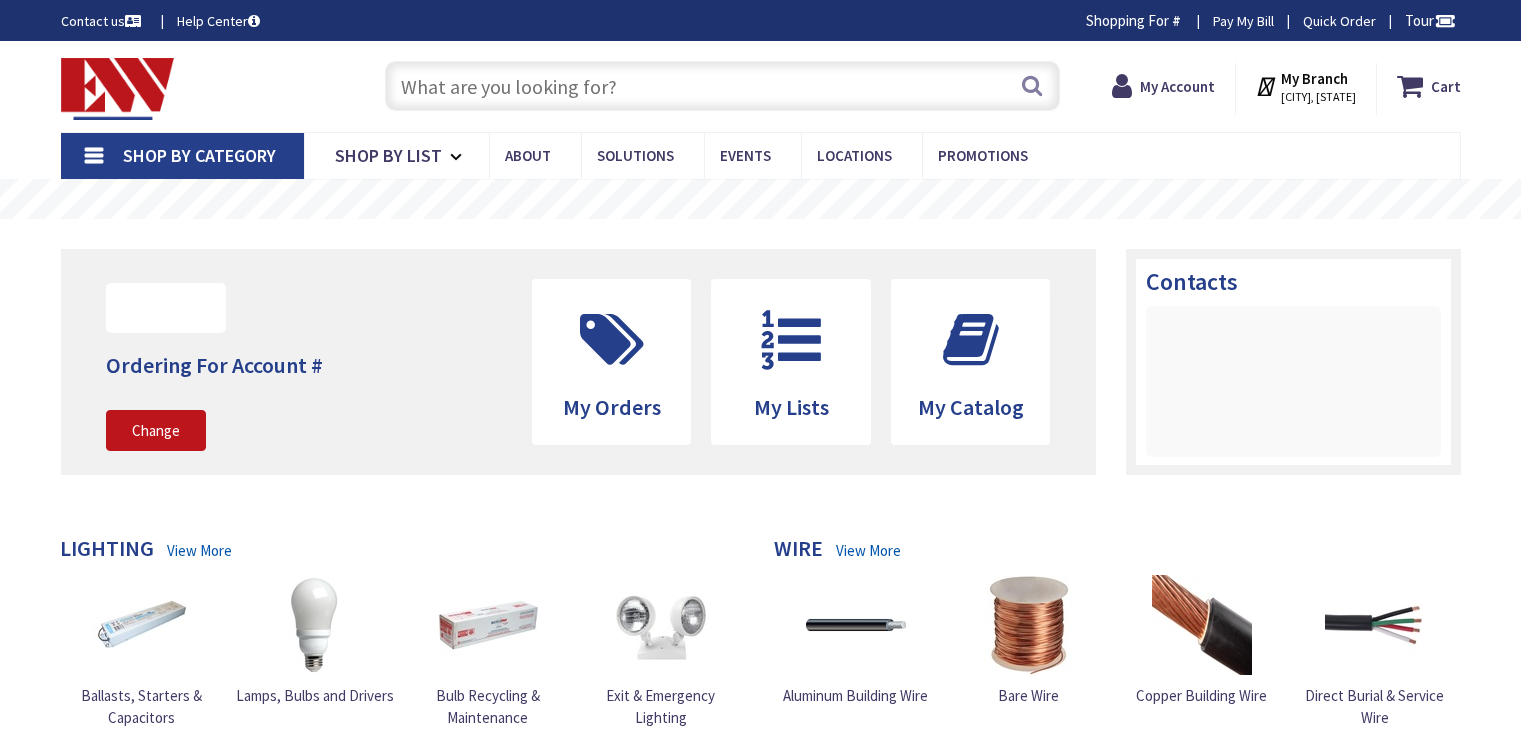 scroll, scrollTop: 0, scrollLeft: 0, axis: both 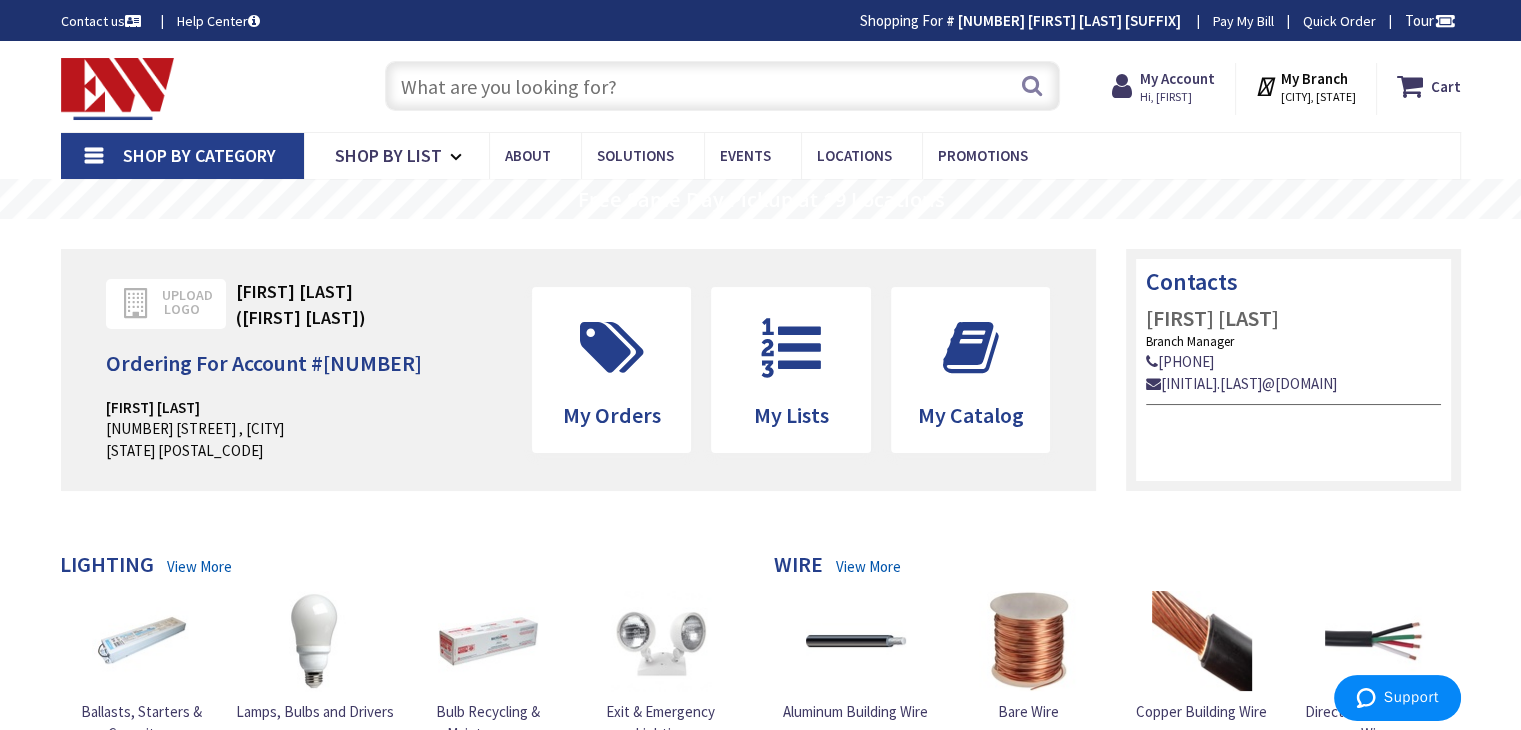 click at bounding box center [722, 86] 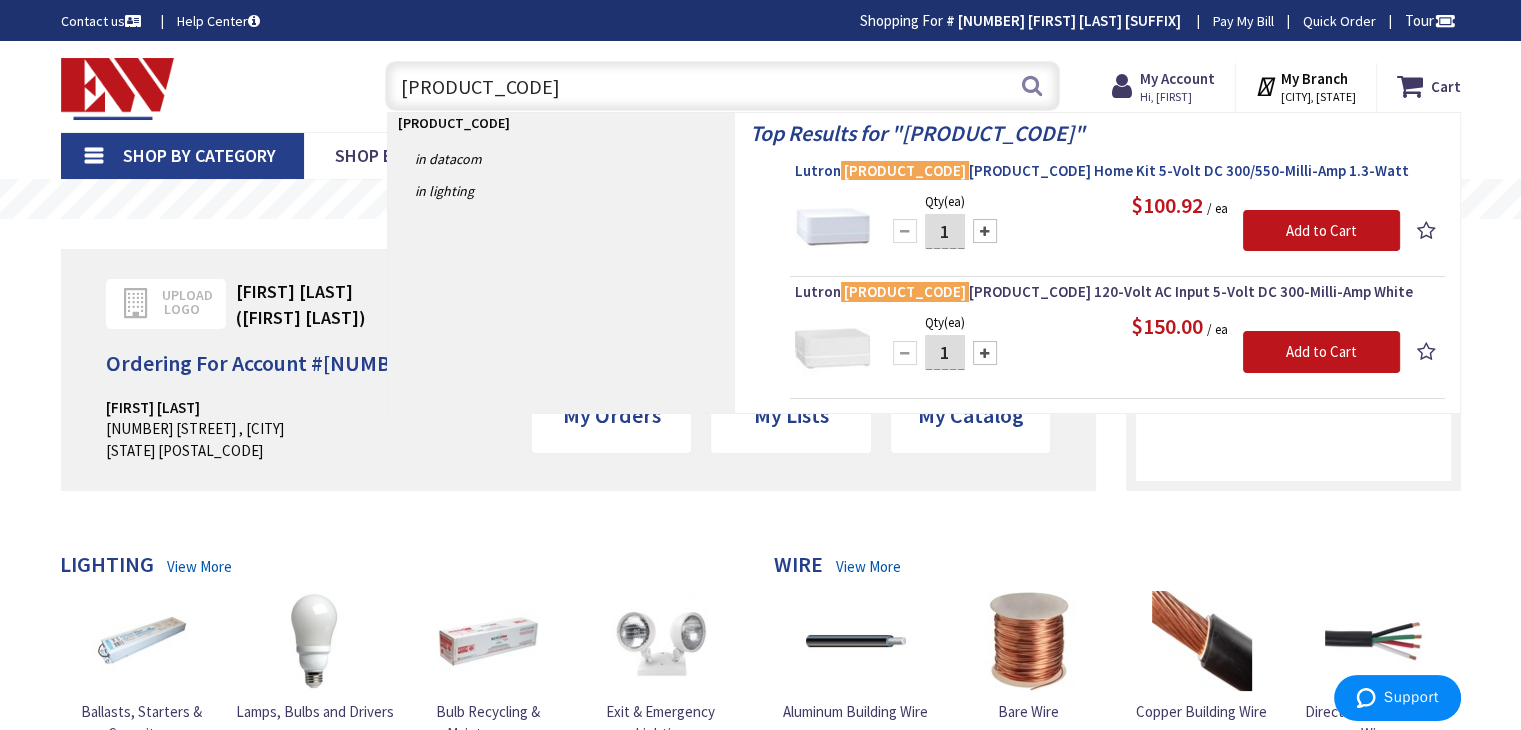 type on "L-BDG2" 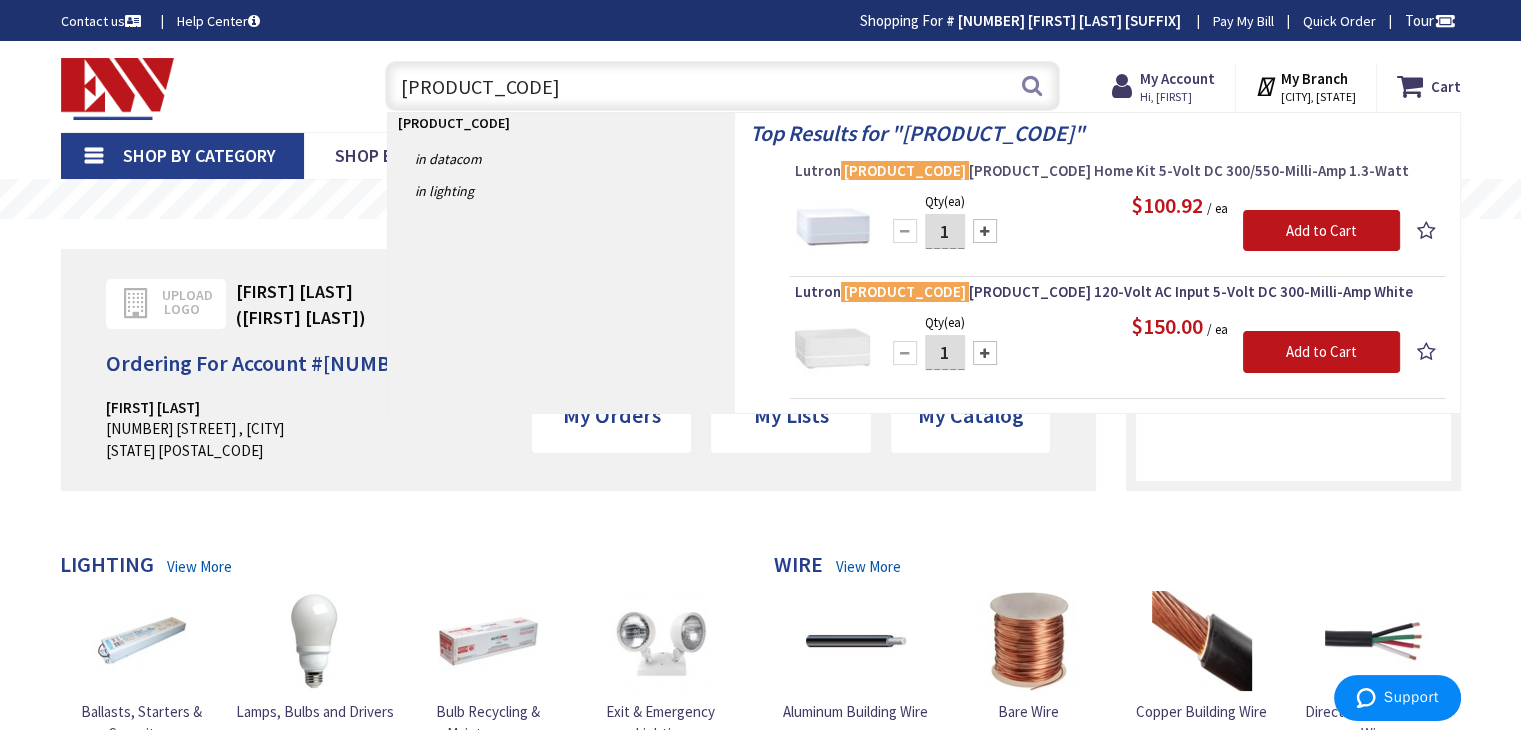 click on "Lutron  L-BDG2 -WH Smart Bridge Home Kit 5-Volt DC 300/550-Milli-Amp 1.3-Watt" at bounding box center (1117, 171) 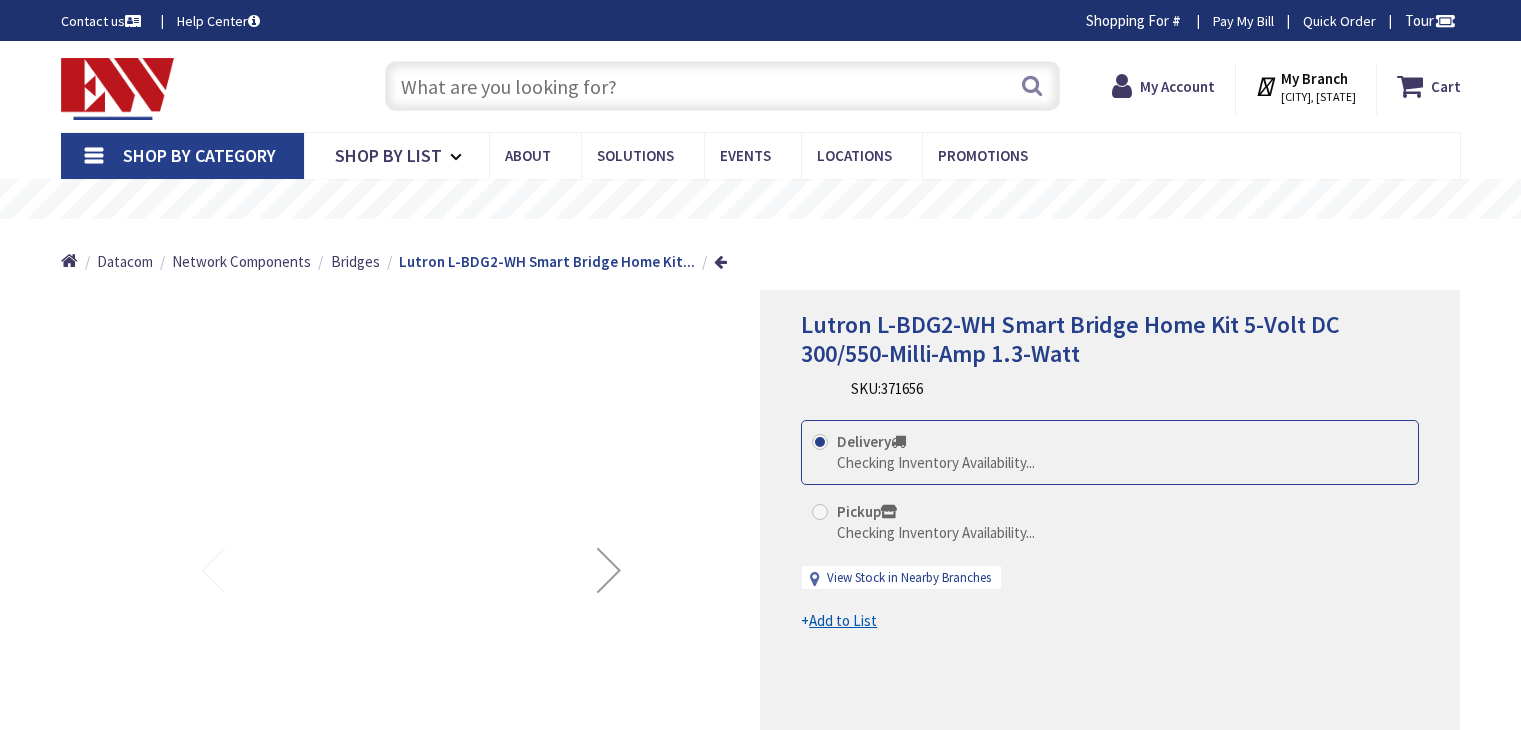 scroll, scrollTop: 0, scrollLeft: 0, axis: both 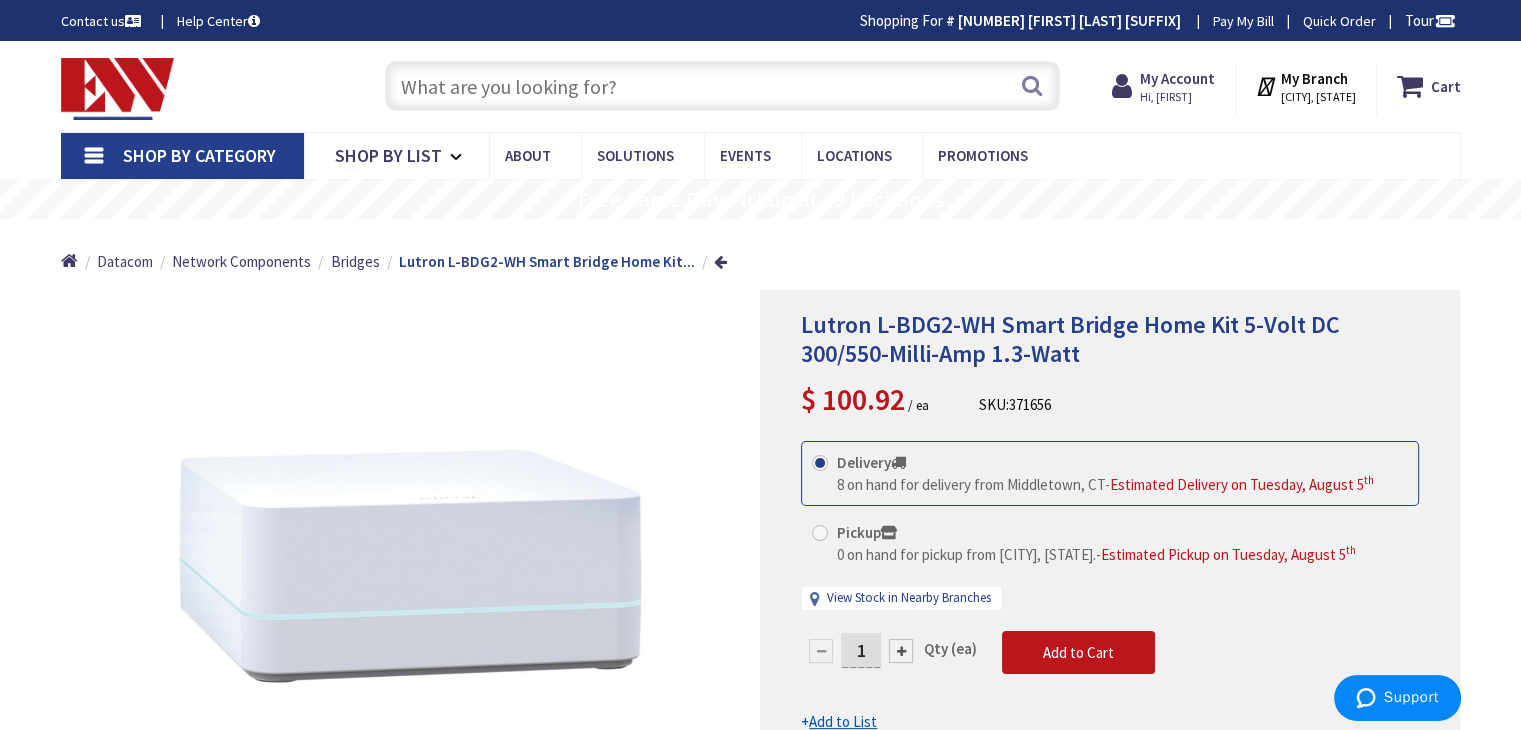 click at bounding box center (722, 86) 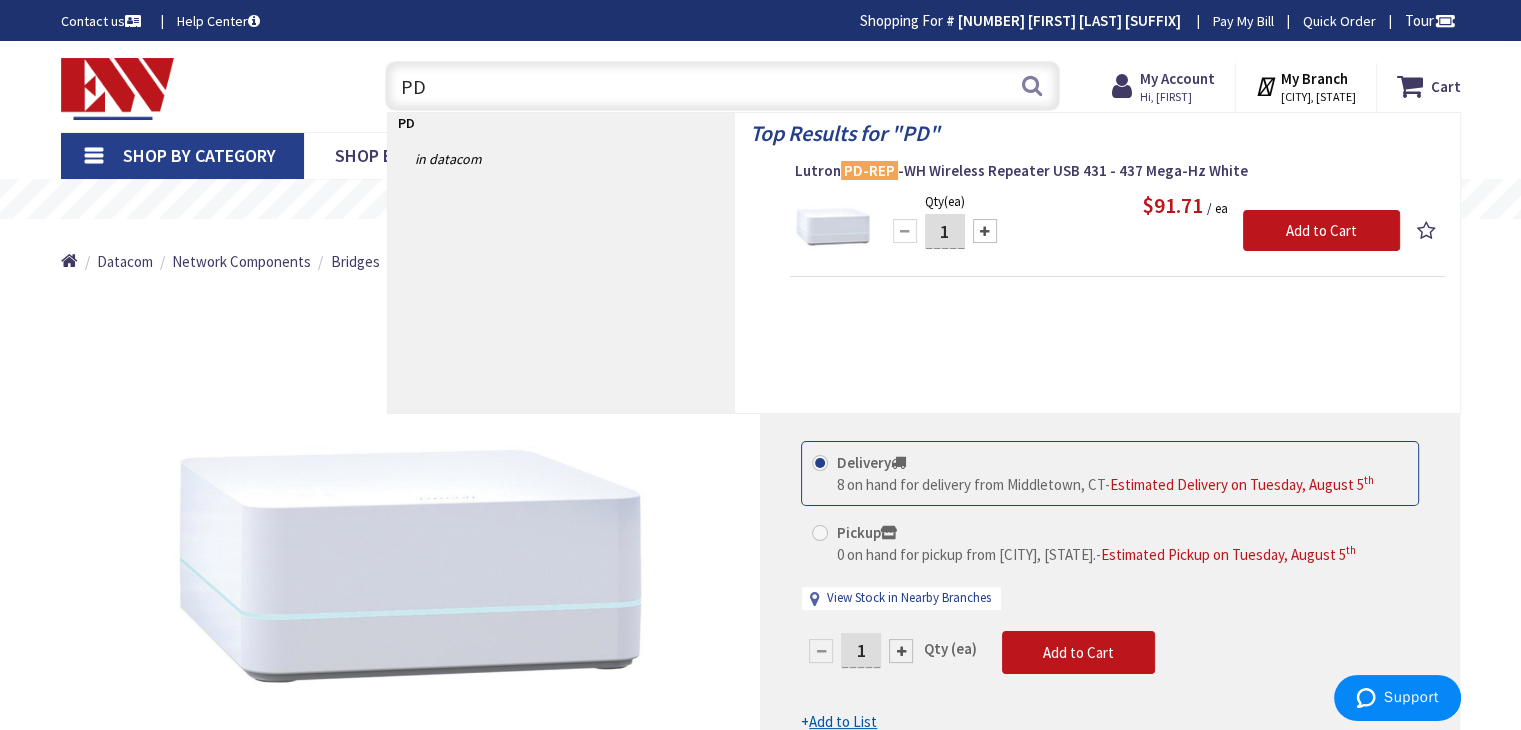 type on "P" 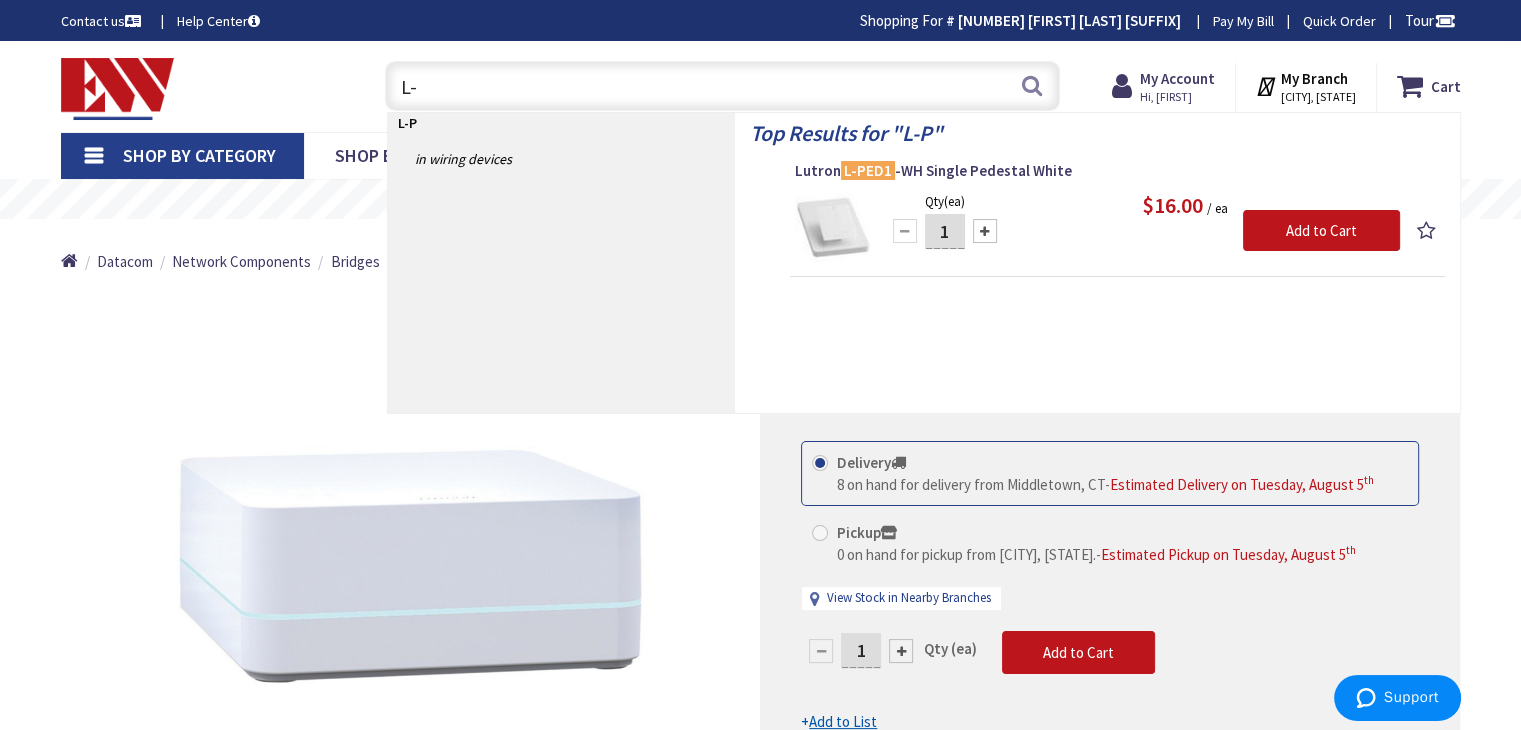 type on "L" 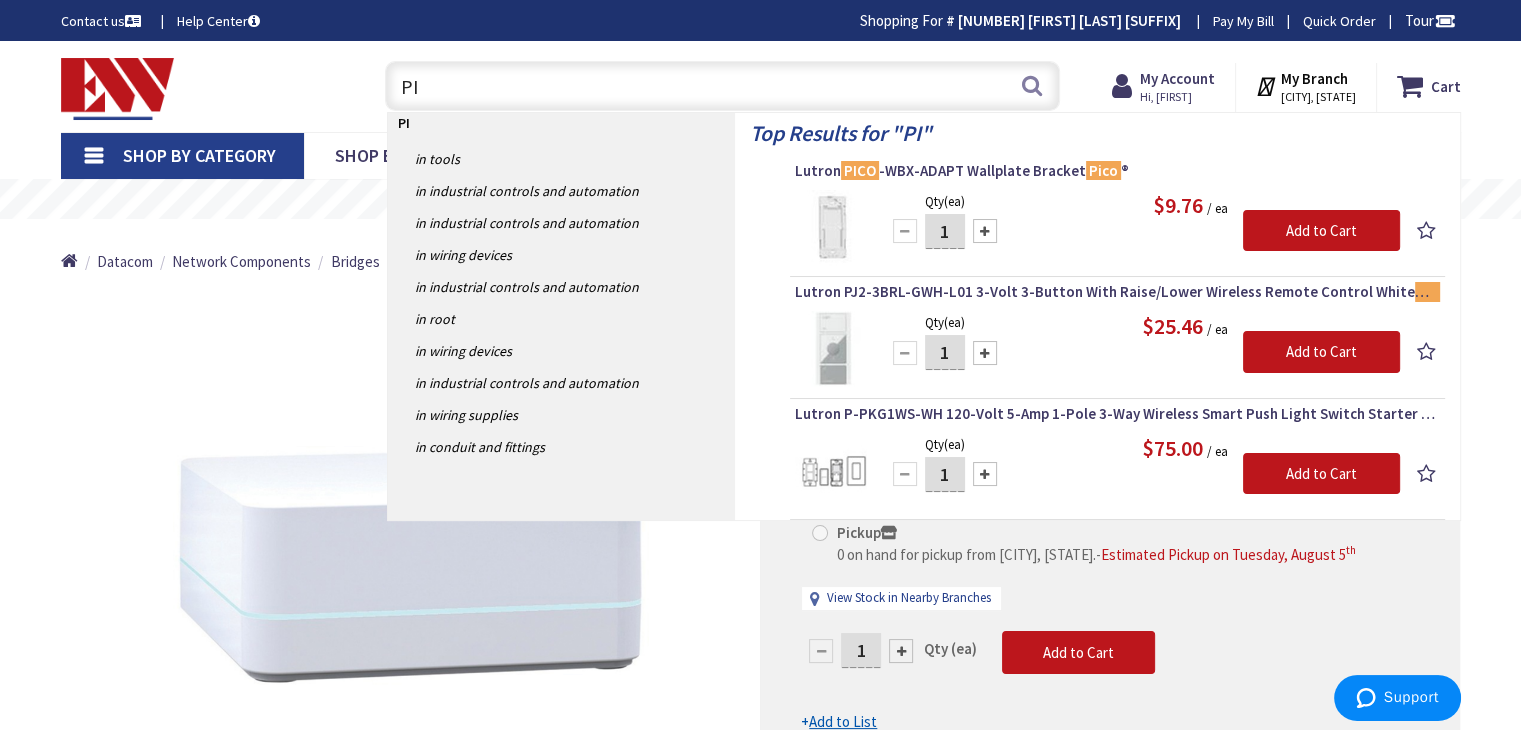 type on "P" 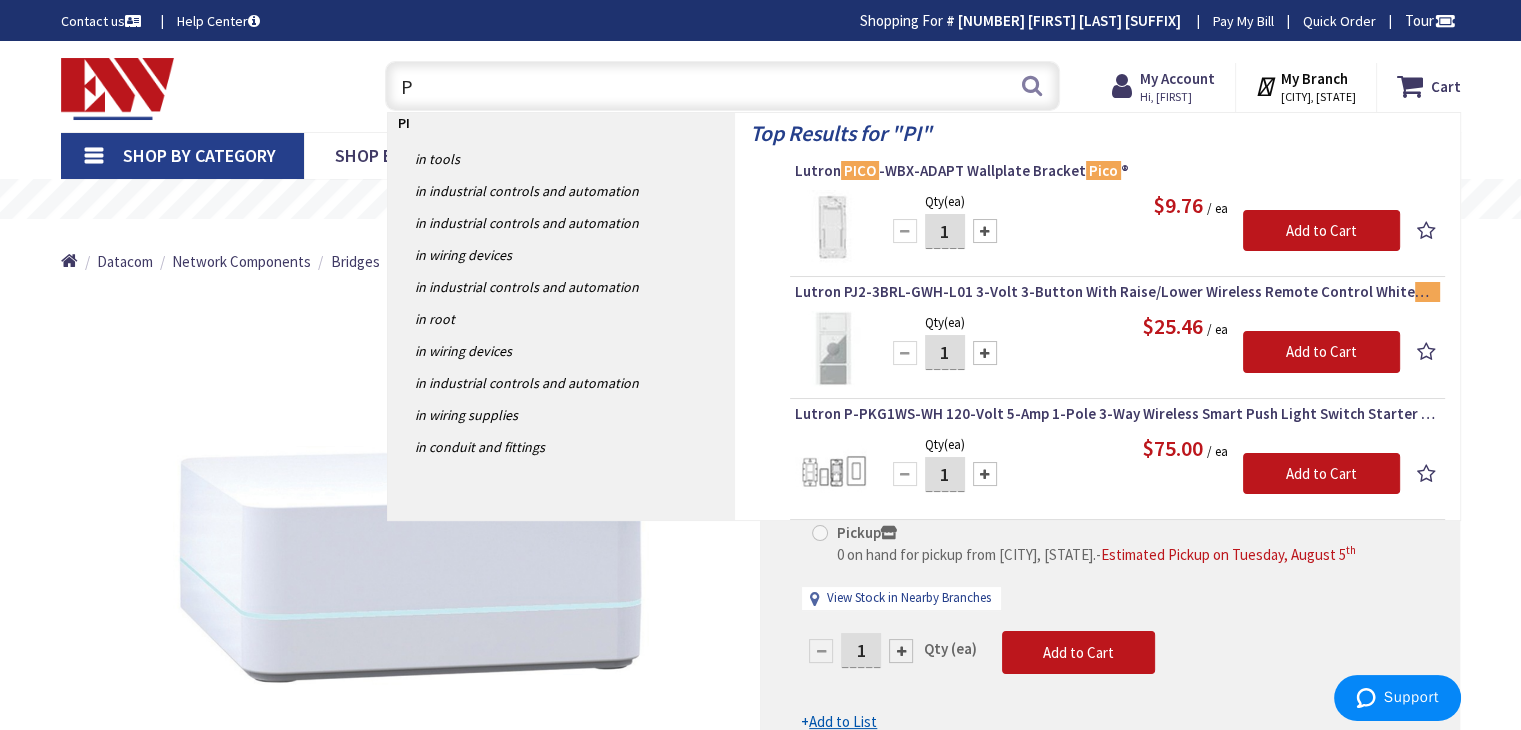 type 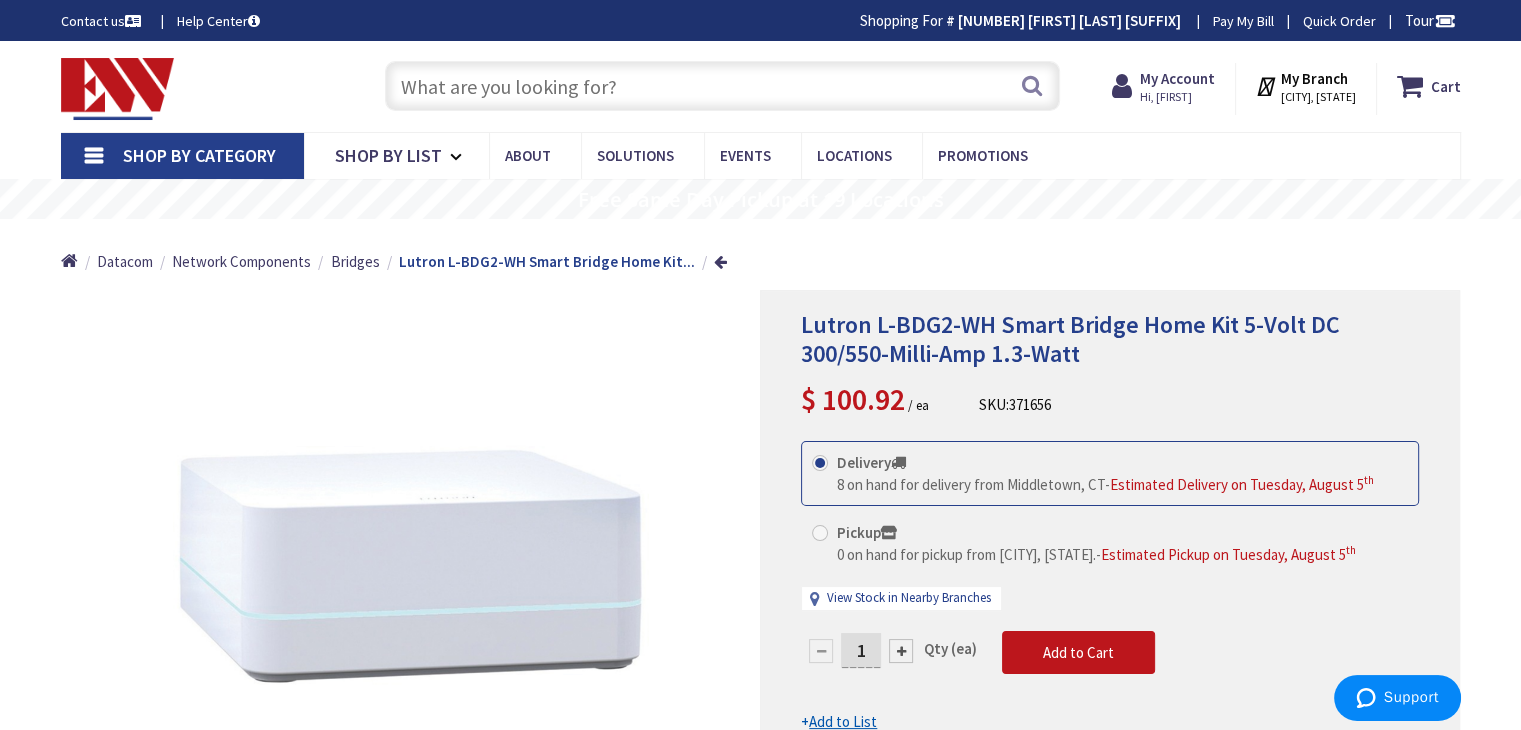 click on "Shop By Category" at bounding box center [182, 156] 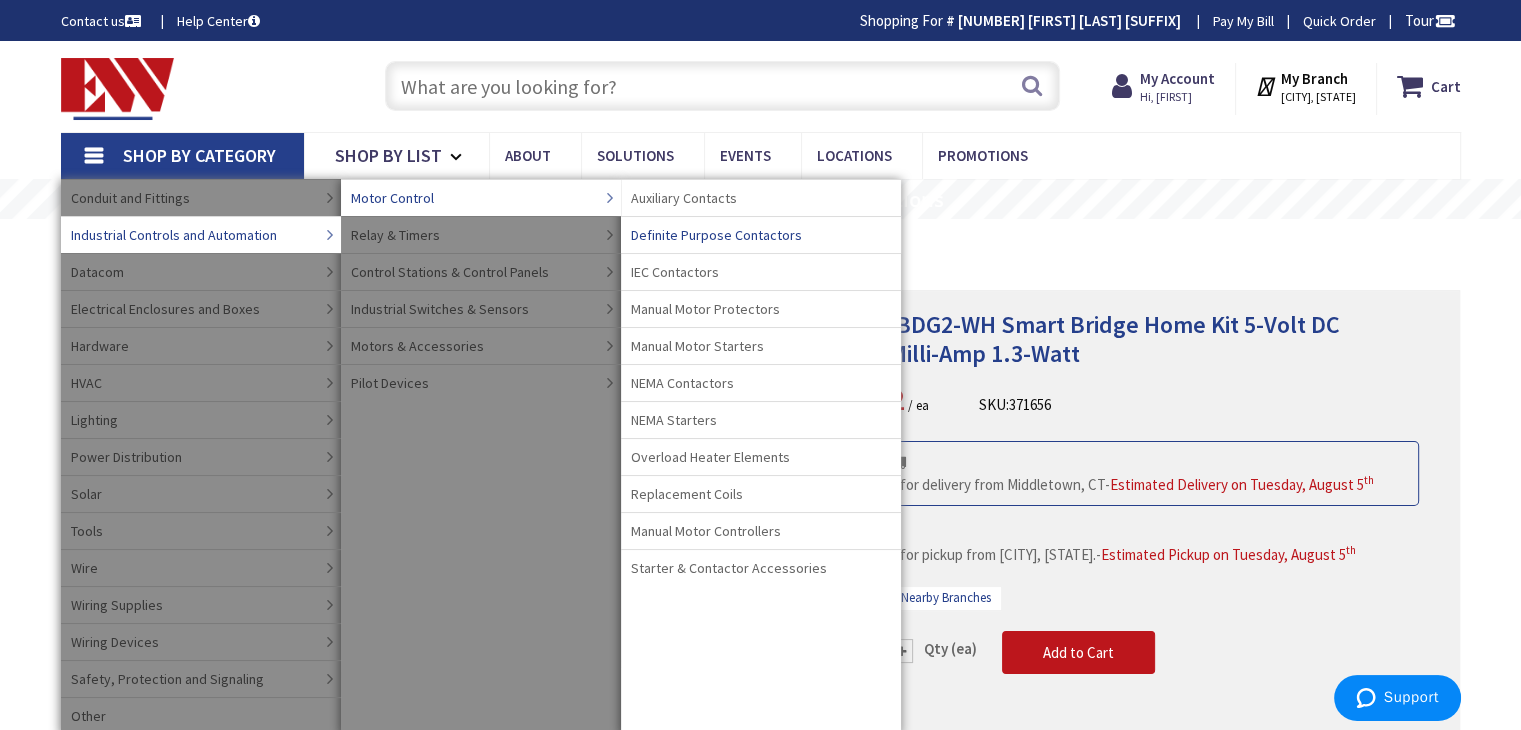 click on "Definite Purpose Contactors" at bounding box center [716, 235] 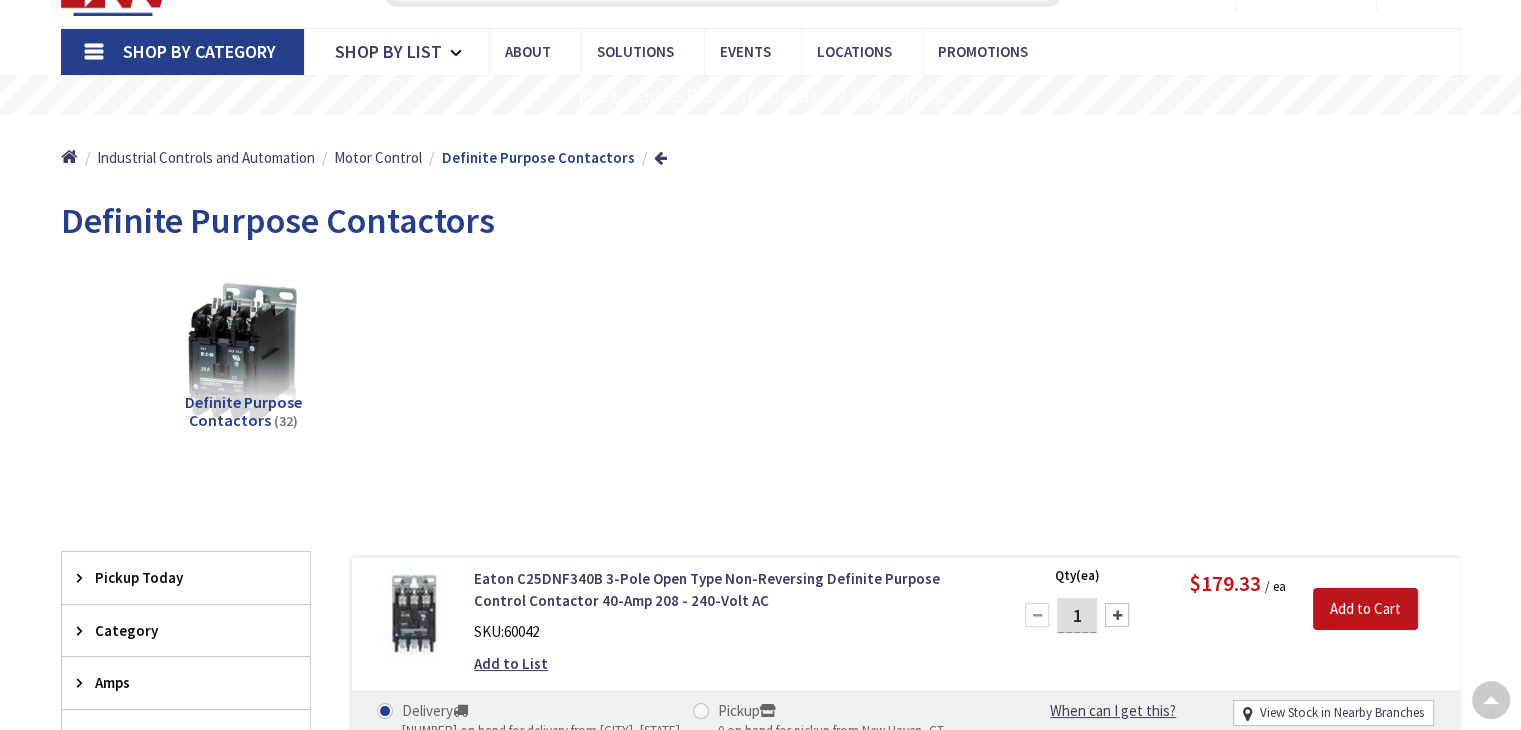 scroll, scrollTop: 300, scrollLeft: 0, axis: vertical 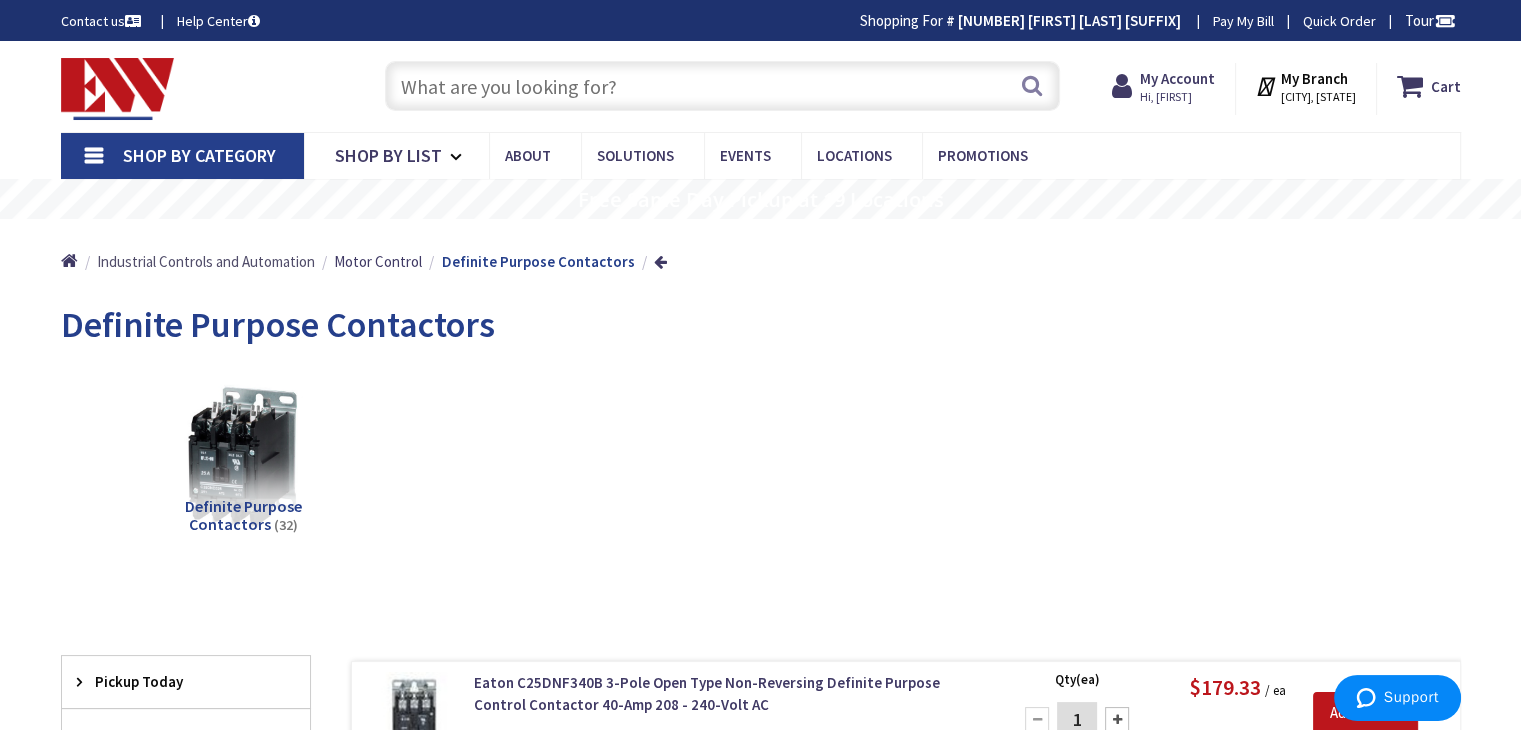 click on "Industrial Controls and Automation" at bounding box center (206, 261) 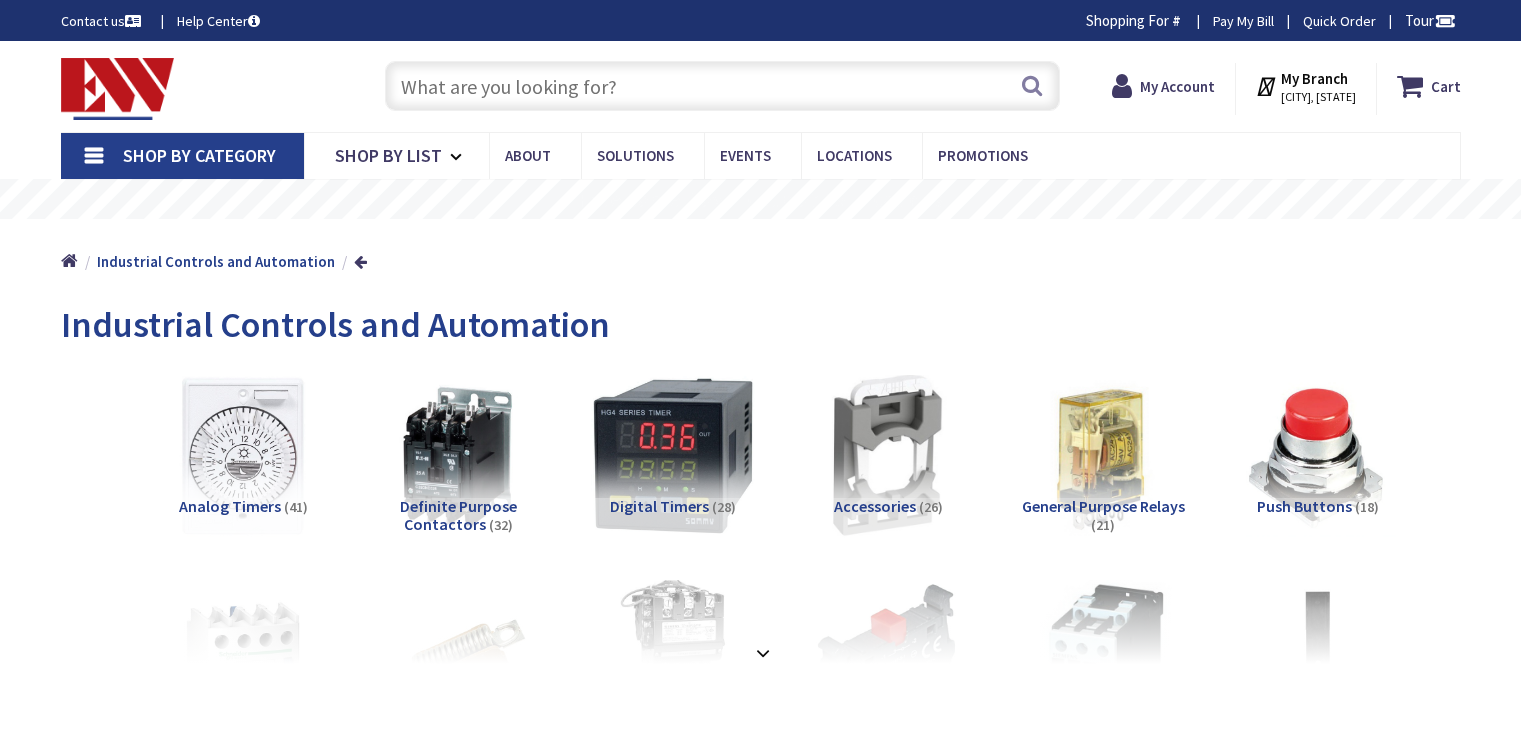 scroll, scrollTop: 0, scrollLeft: 0, axis: both 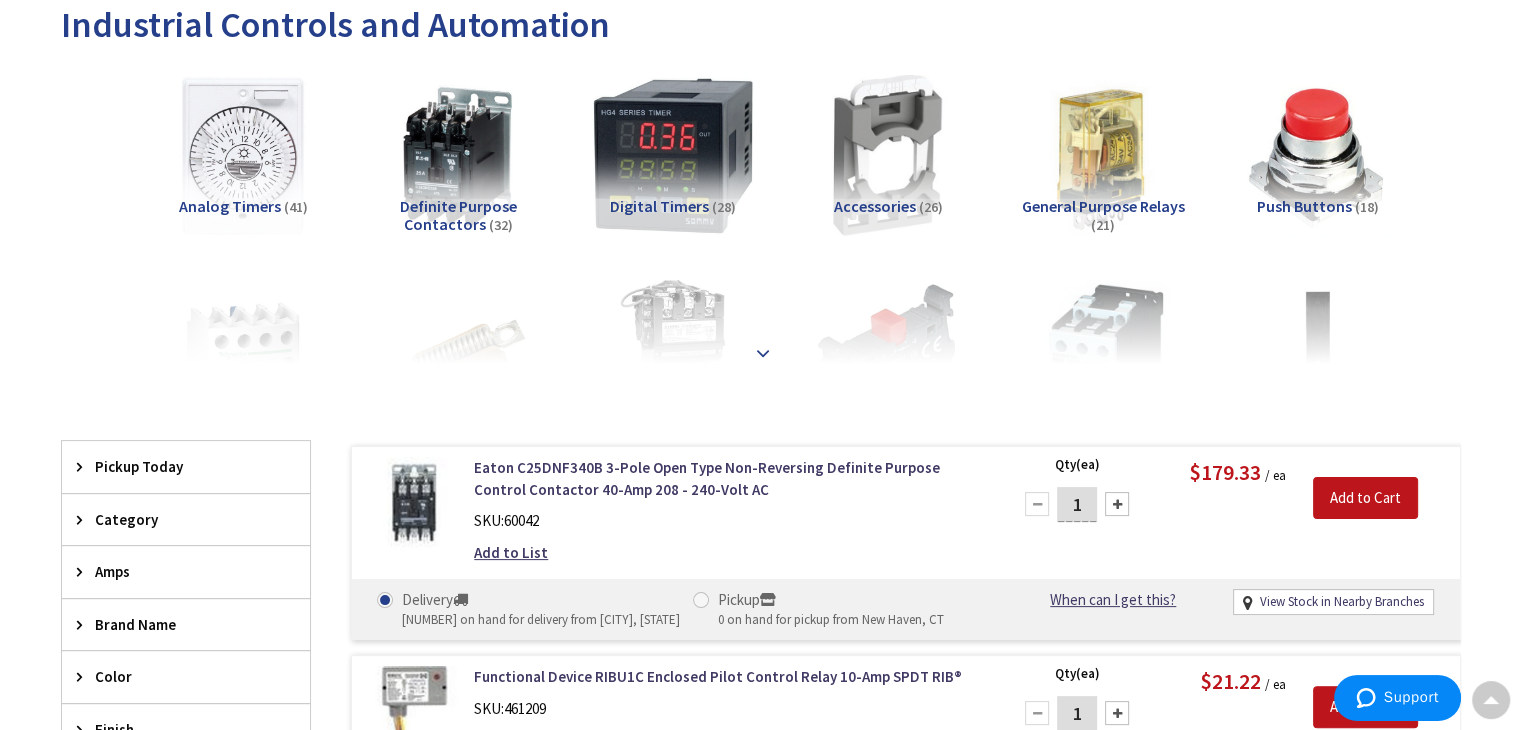 click at bounding box center [763, 353] 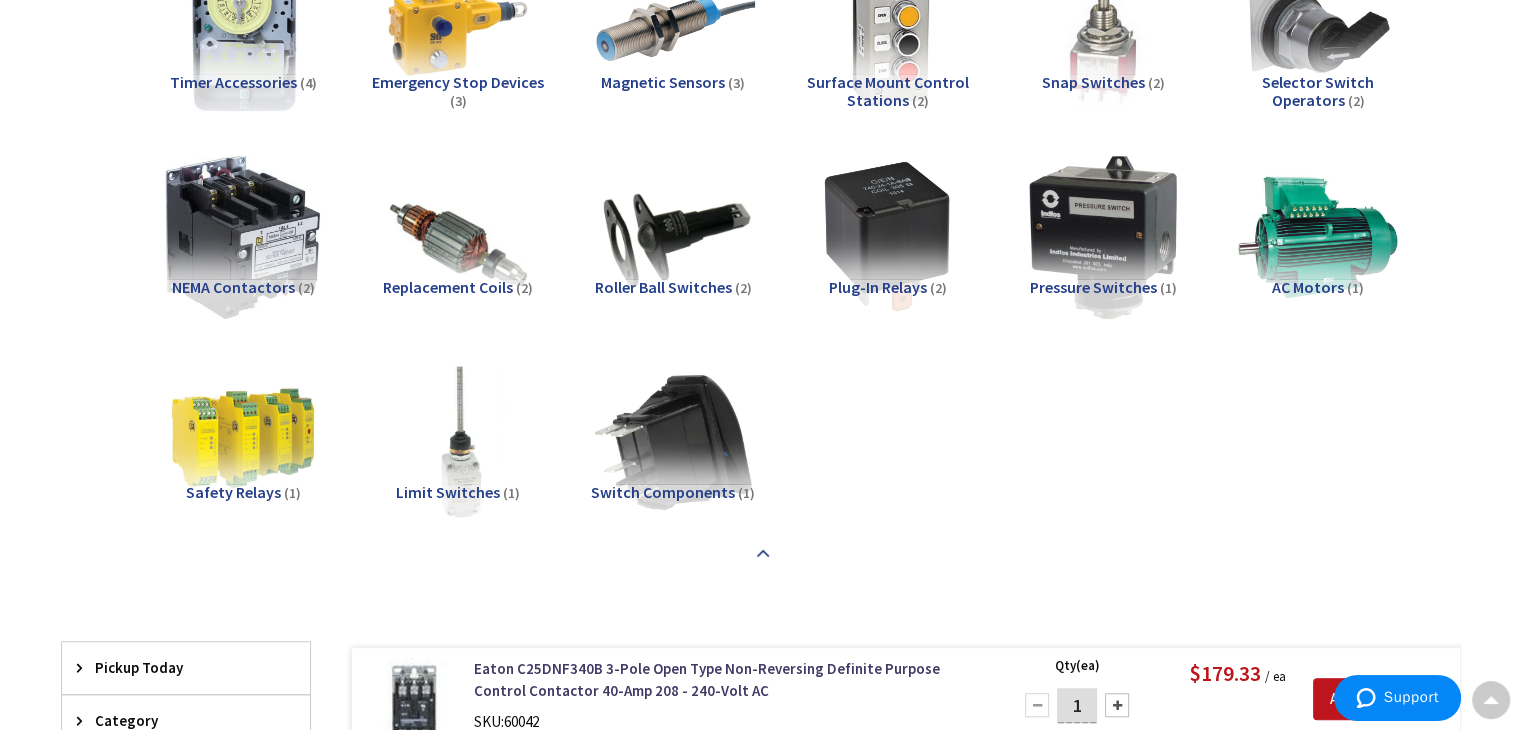 scroll, scrollTop: 1300, scrollLeft: 0, axis: vertical 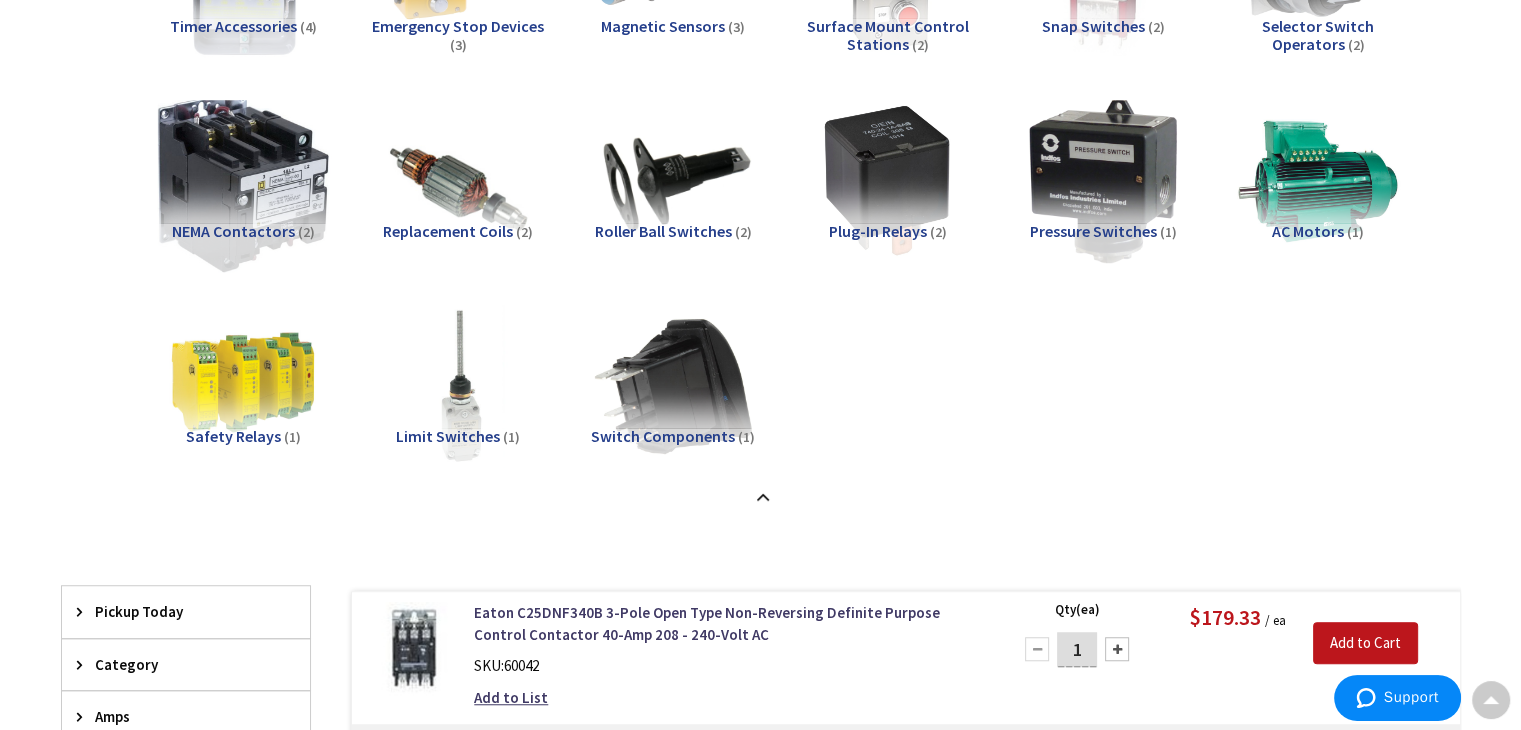 click at bounding box center [242, 180] 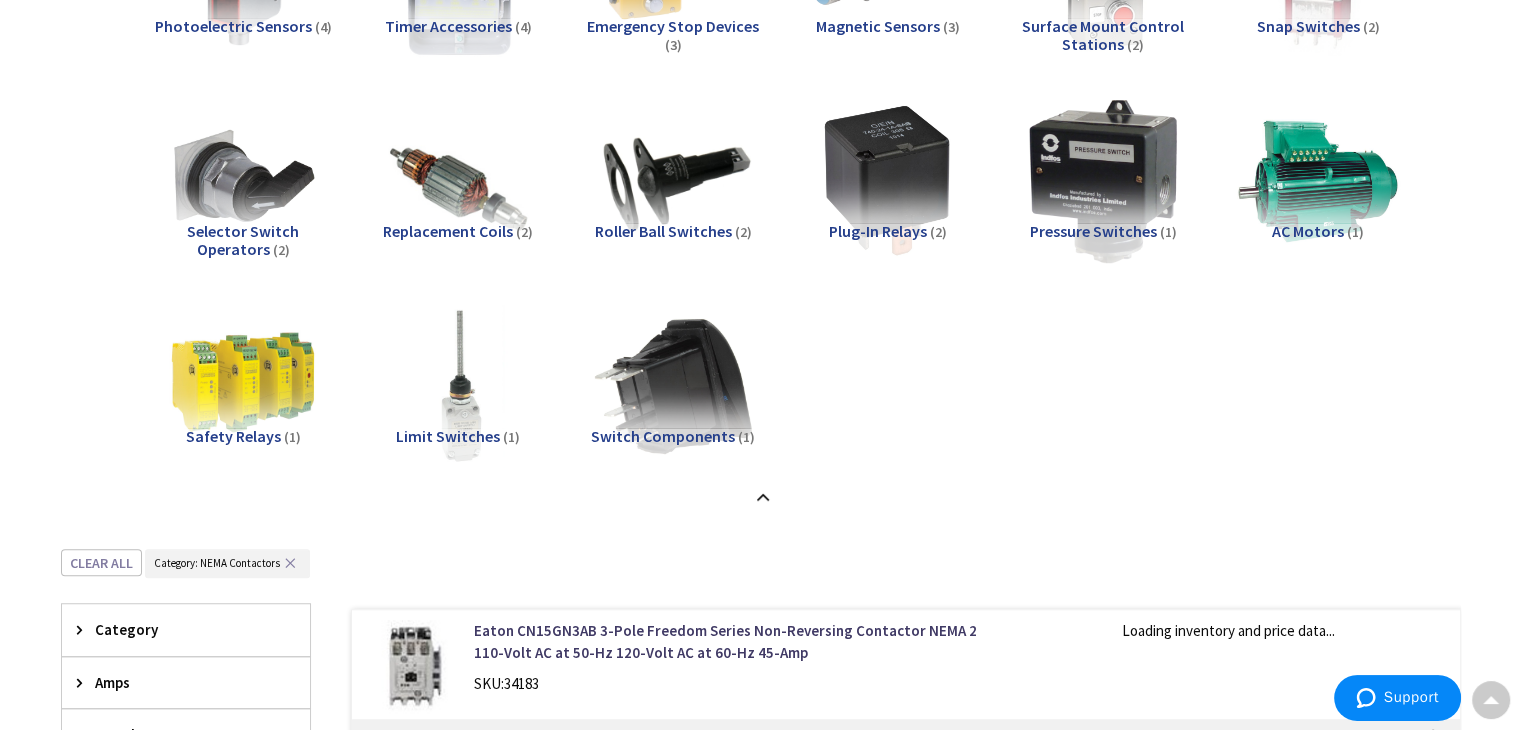 scroll, scrollTop: 1848, scrollLeft: 0, axis: vertical 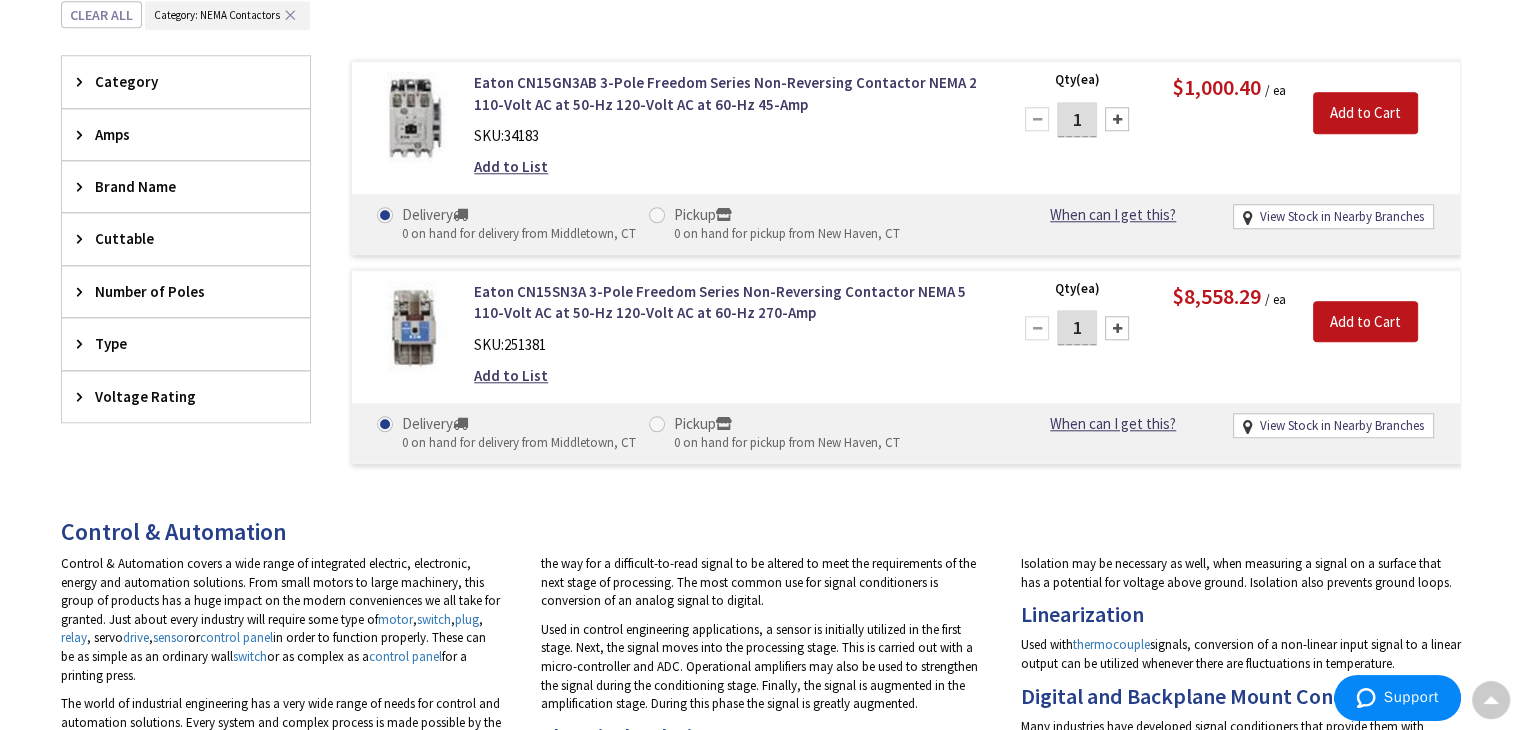 click on "✕" at bounding box center (290, 15) 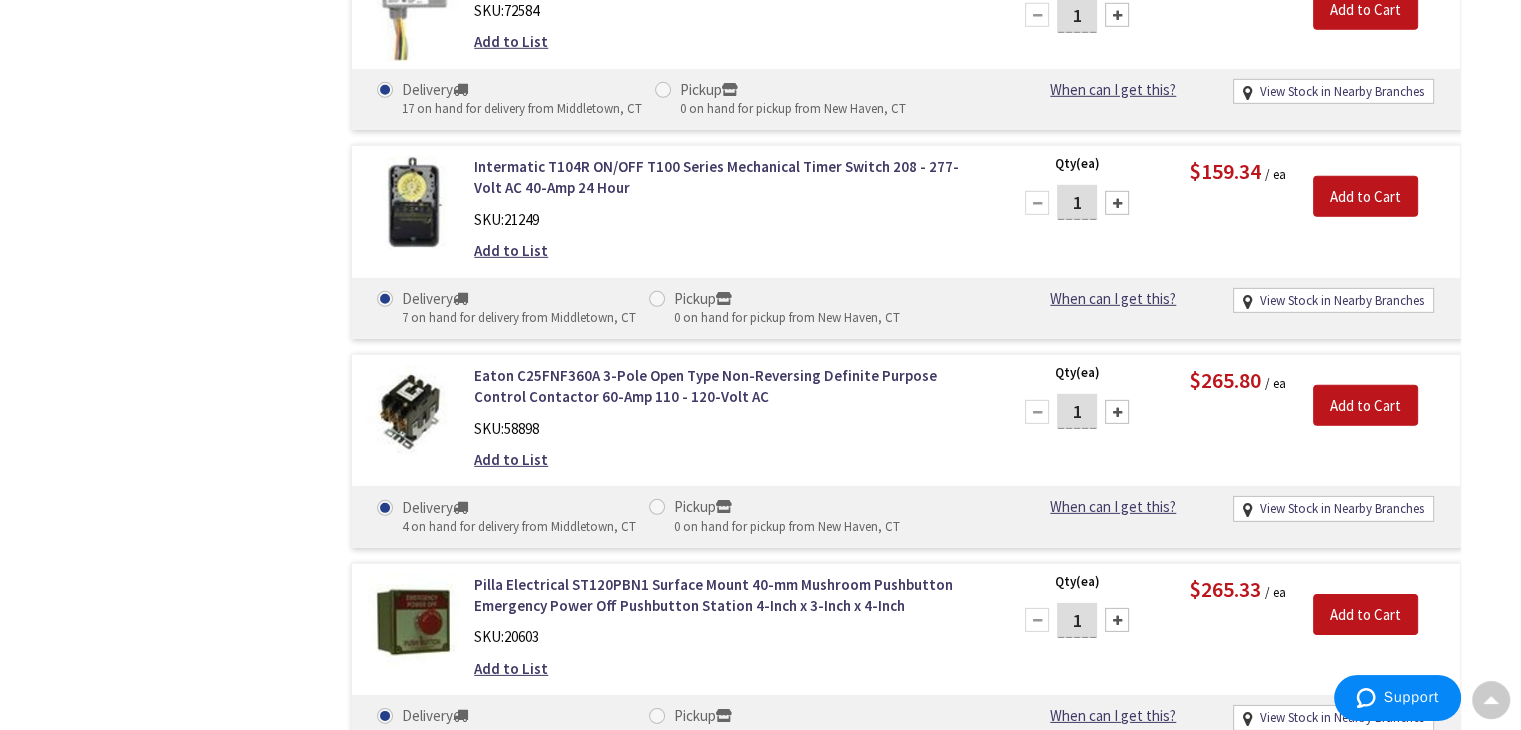 scroll, scrollTop: 13648, scrollLeft: 0, axis: vertical 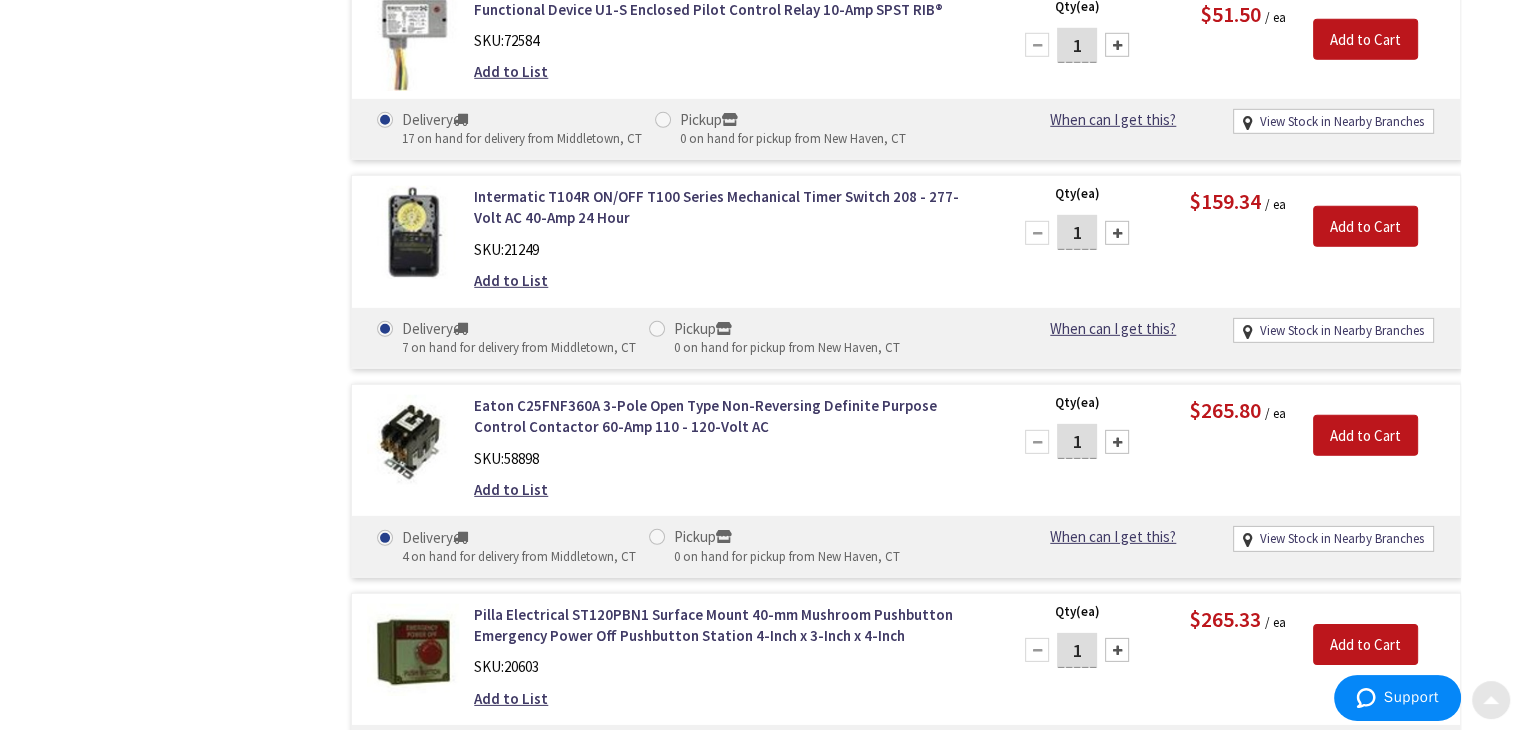 drag, startPoint x: 129, startPoint y: 11, endPoint x: 1440, endPoint y: 667, distance: 1465.9662 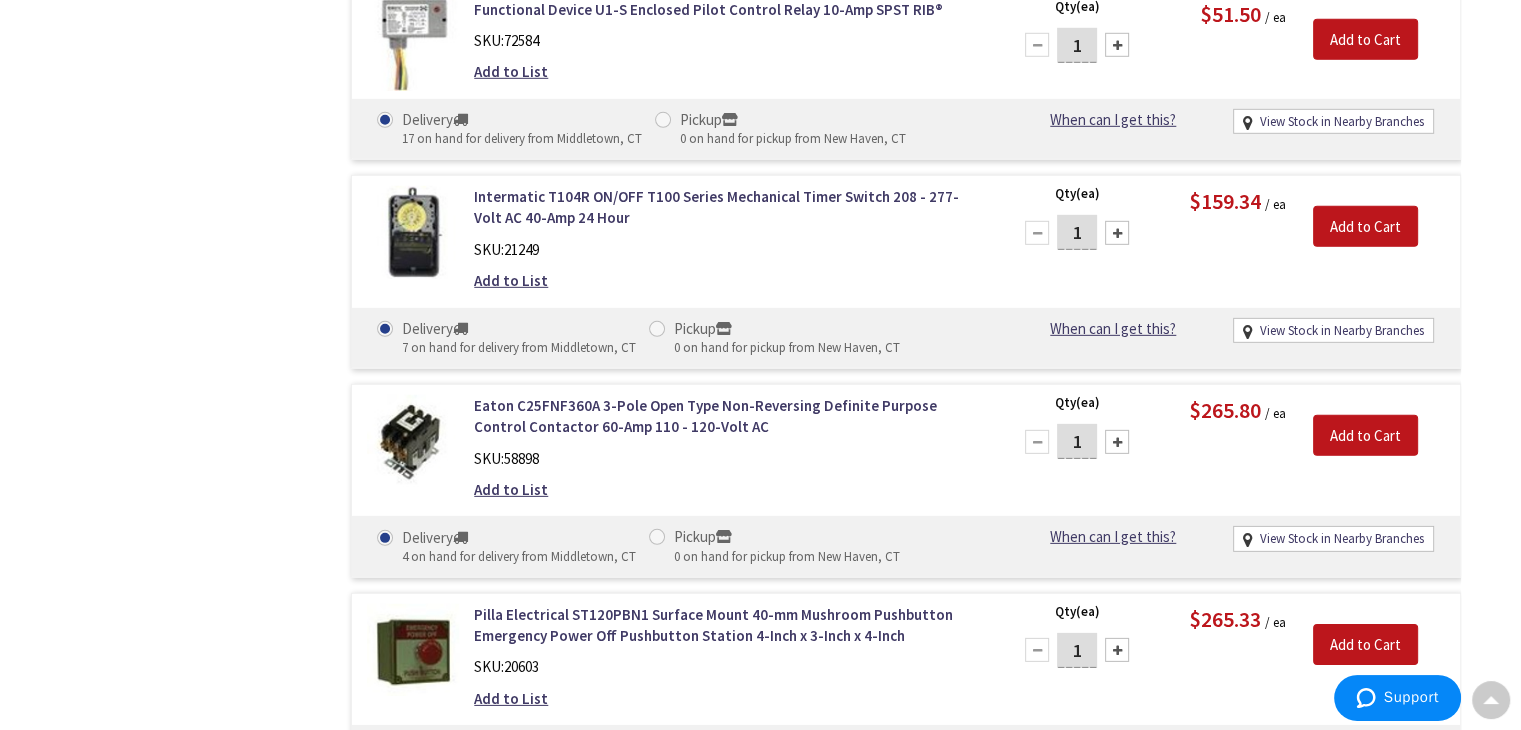 click at bounding box center [1491, 700] 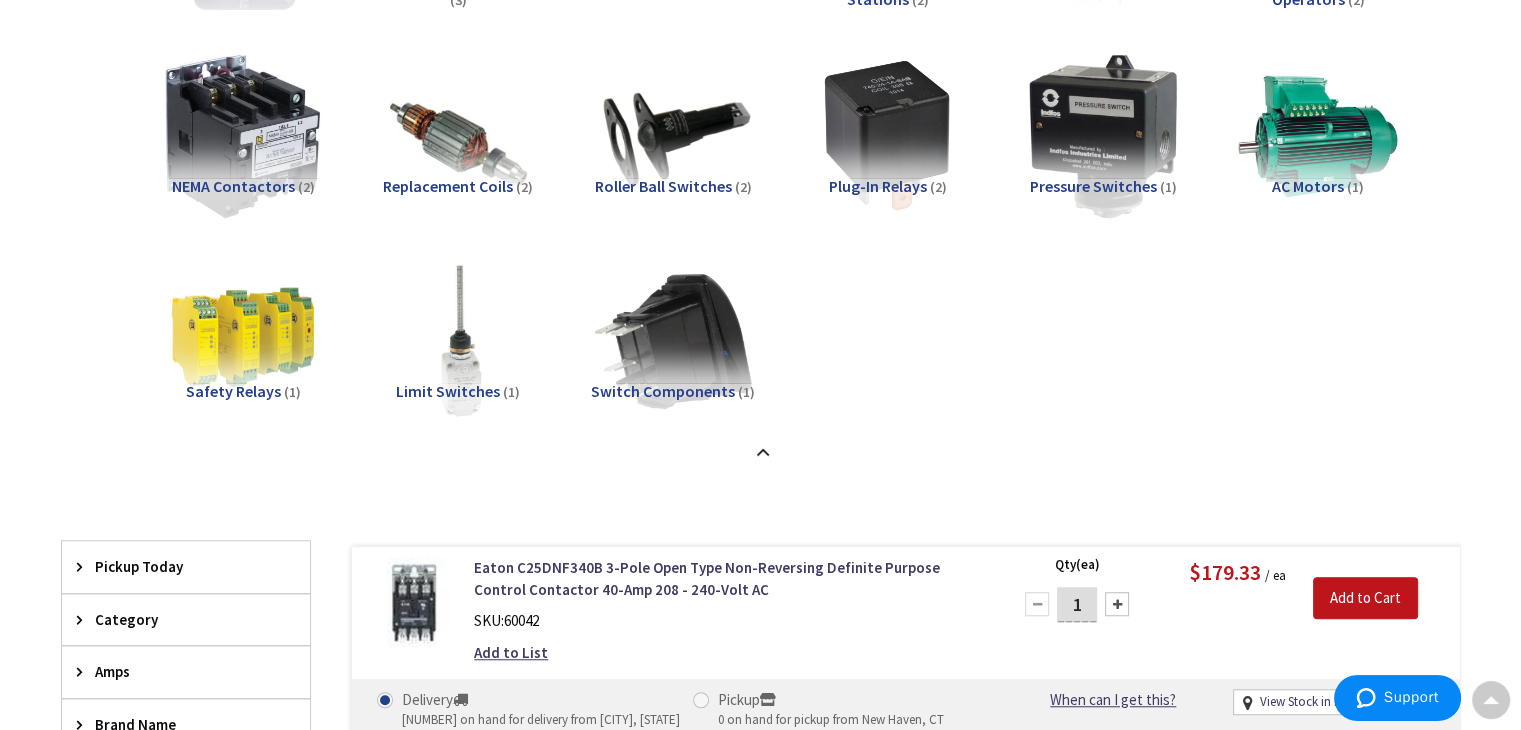 scroll, scrollTop: 0, scrollLeft: 0, axis: both 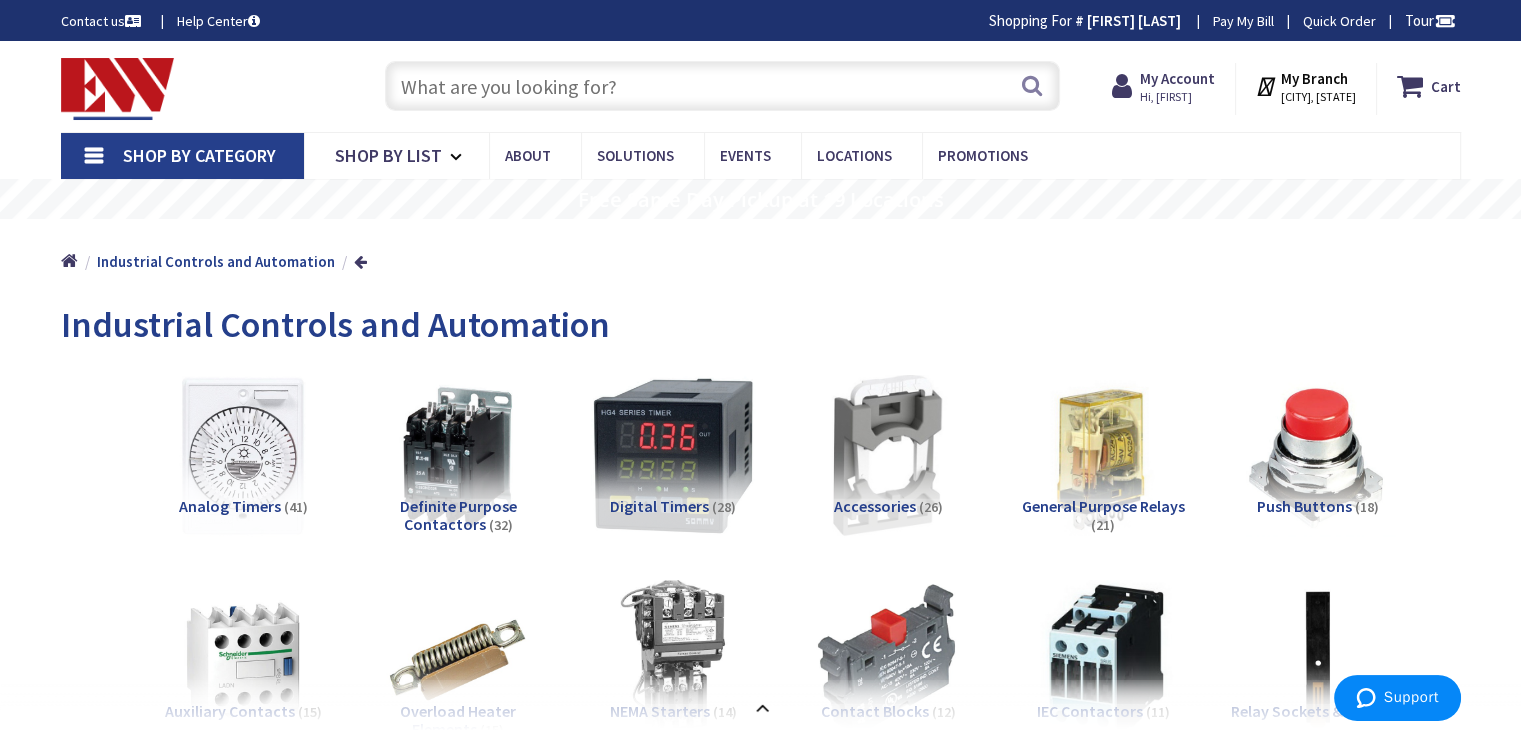 click at bounding box center (722, 86) 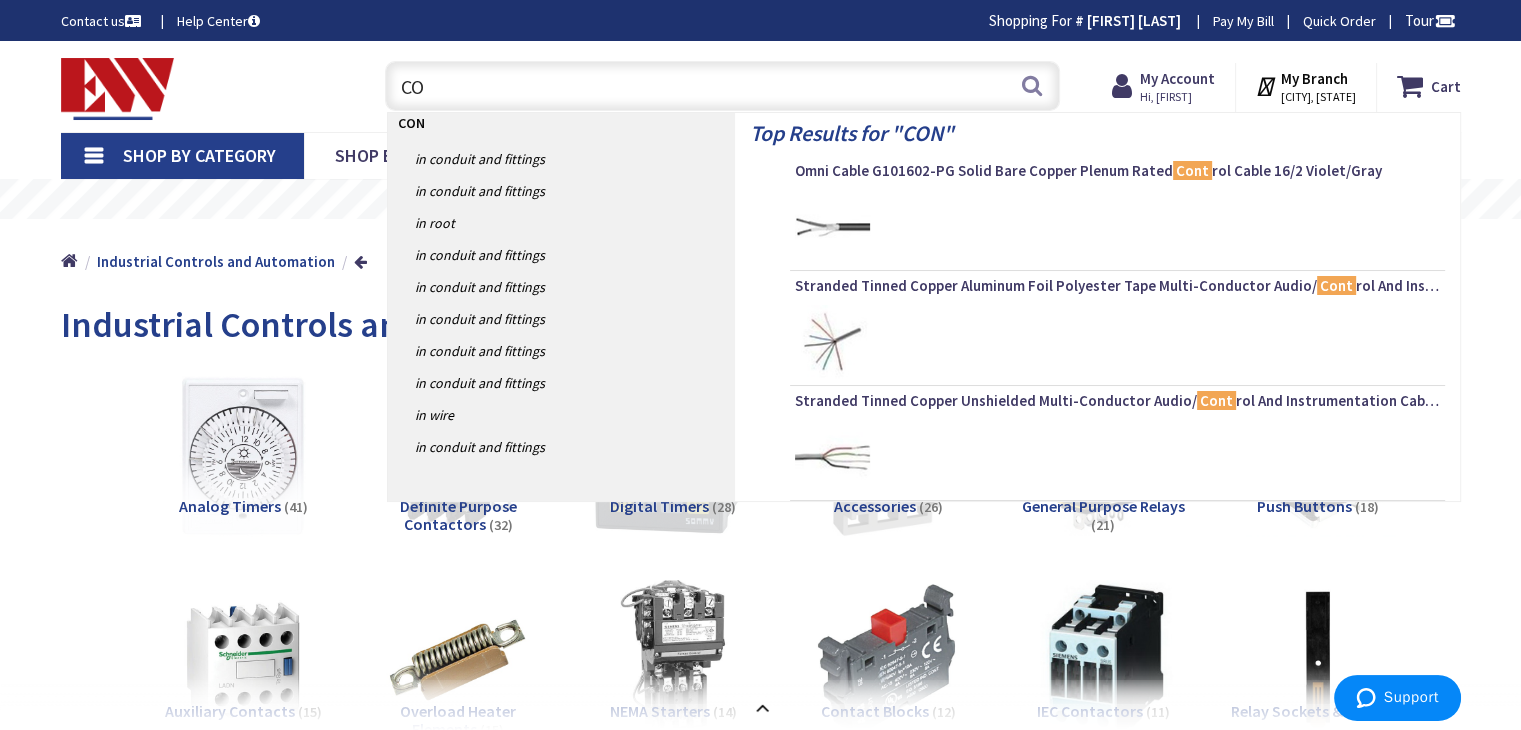 type on "C" 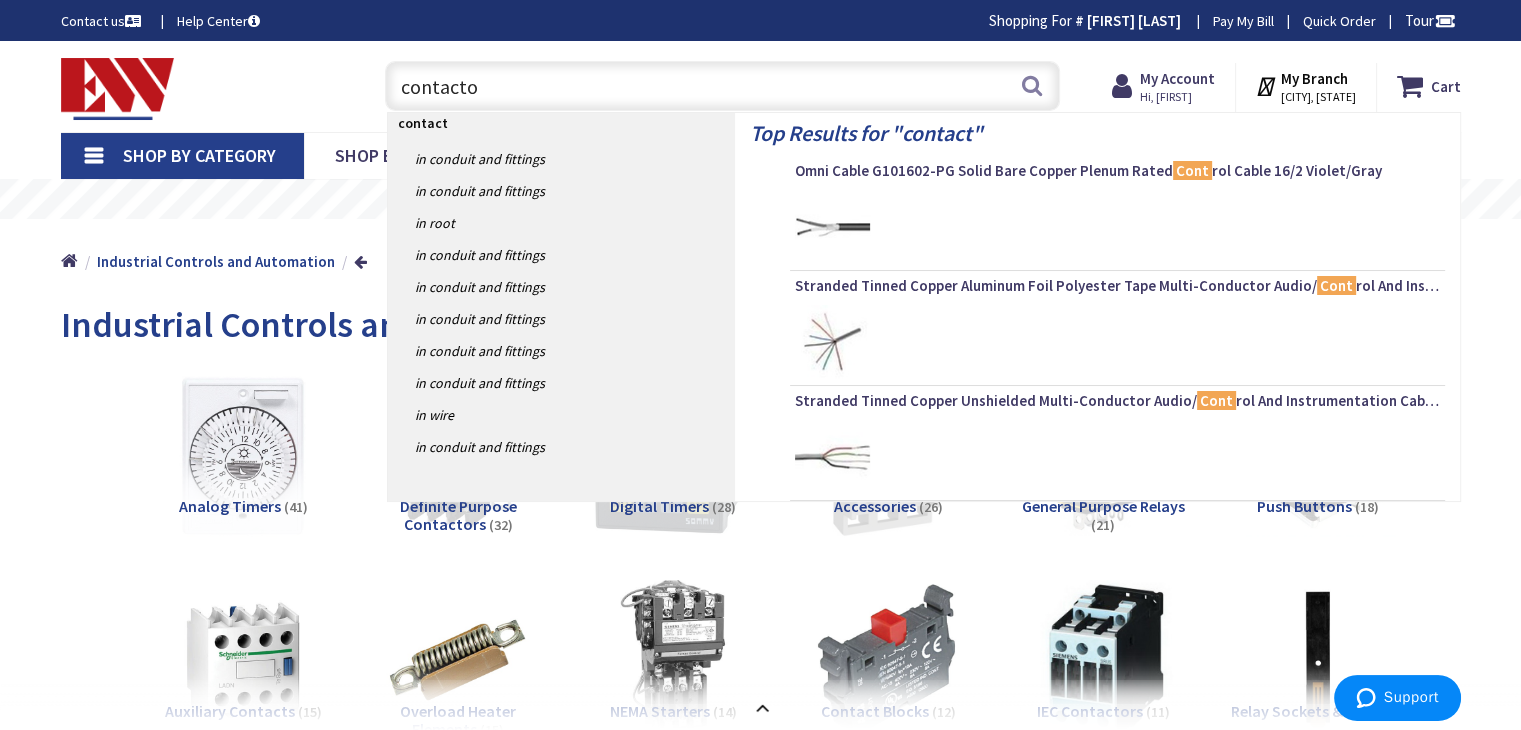 type on "contactor" 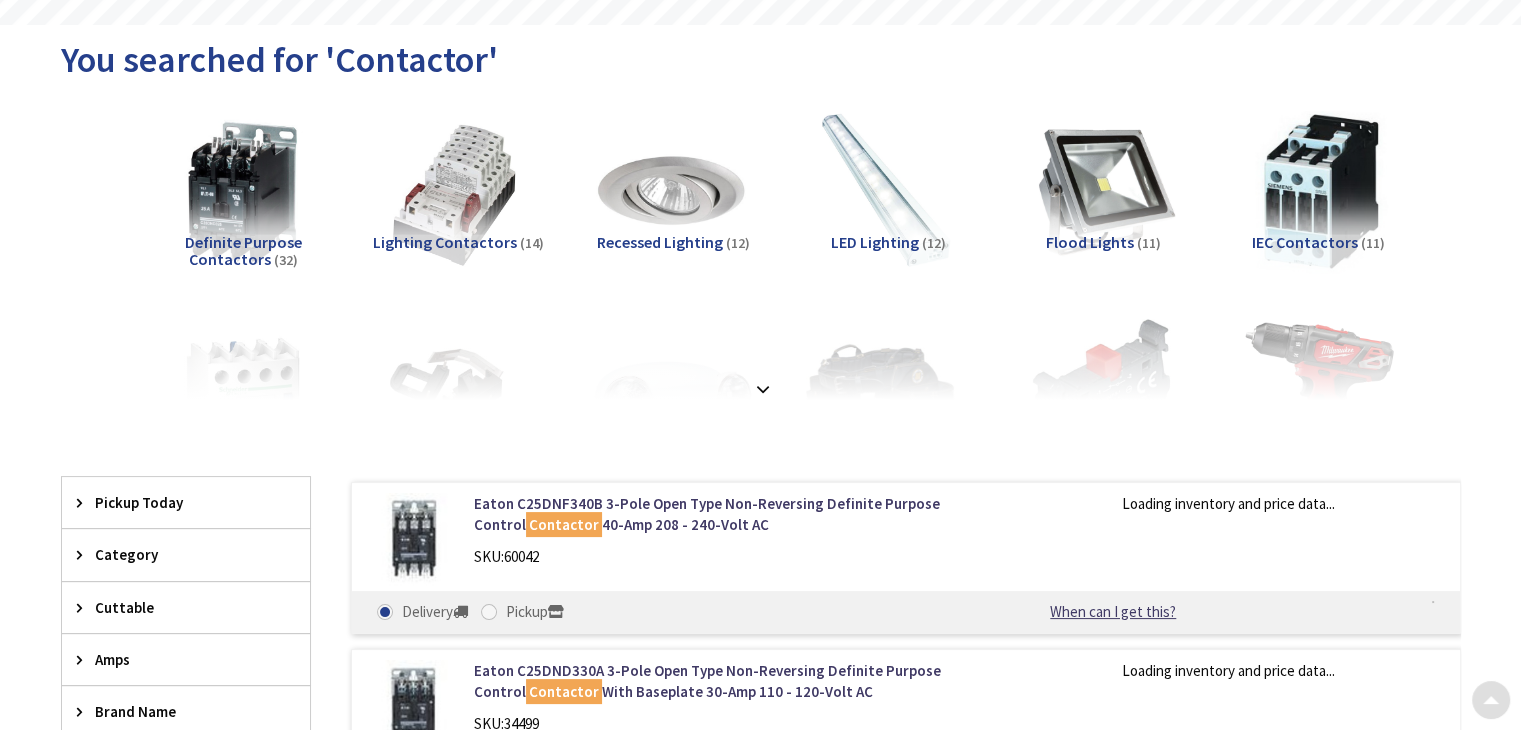 scroll, scrollTop: 400, scrollLeft: 0, axis: vertical 